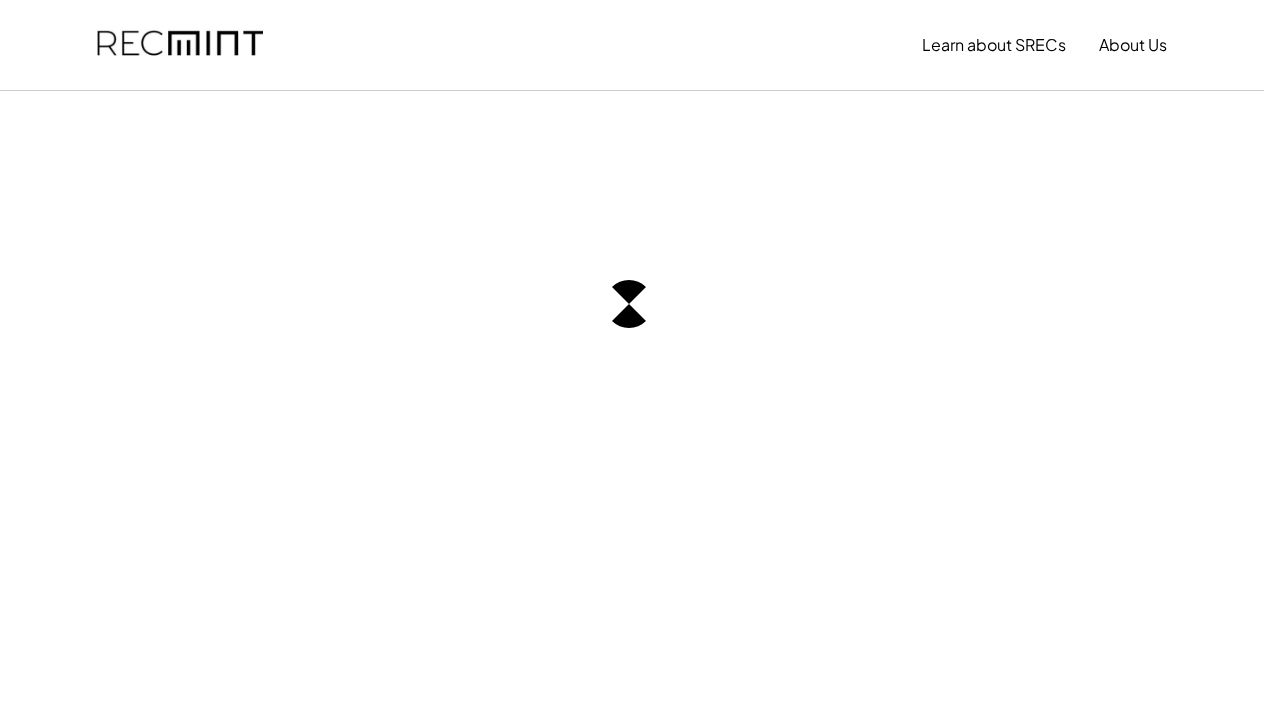 scroll, scrollTop: 0, scrollLeft: 0, axis: both 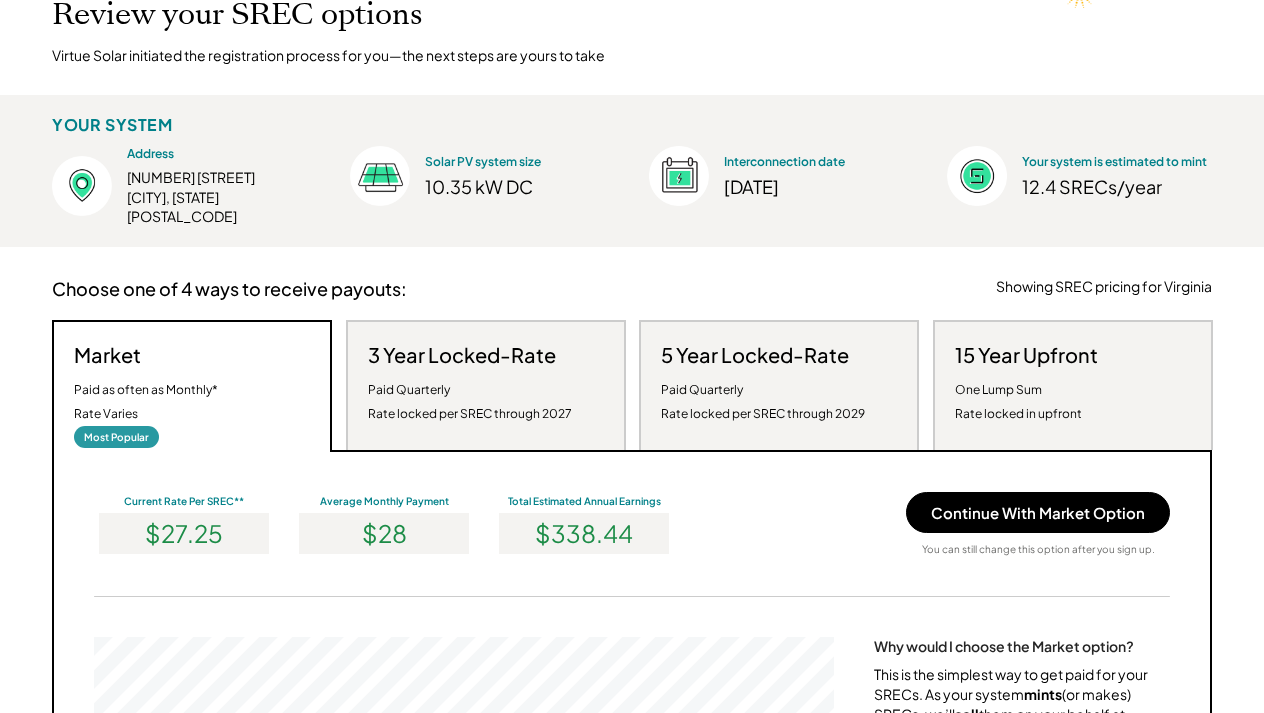 click on "Paid Quarterly
Rate locked per SREC through 2027" at bounding box center [470, 402] 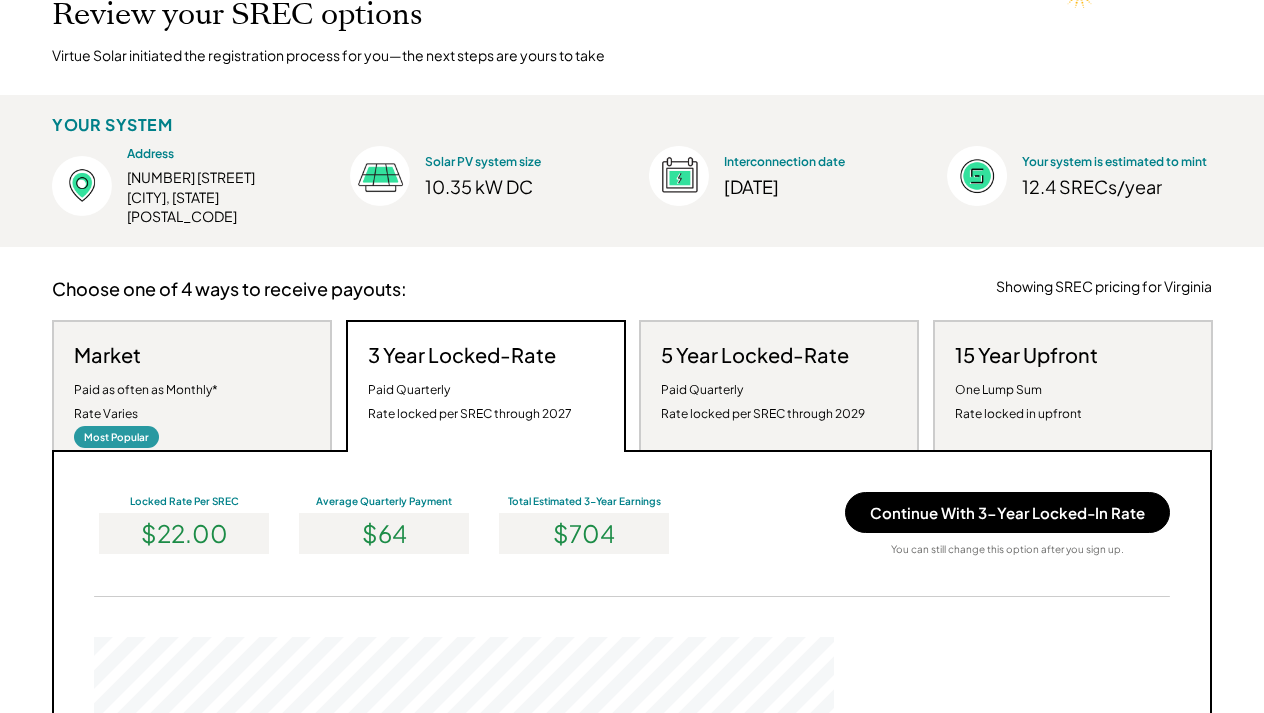 scroll, scrollTop: 999620, scrollLeft: 999260, axis: both 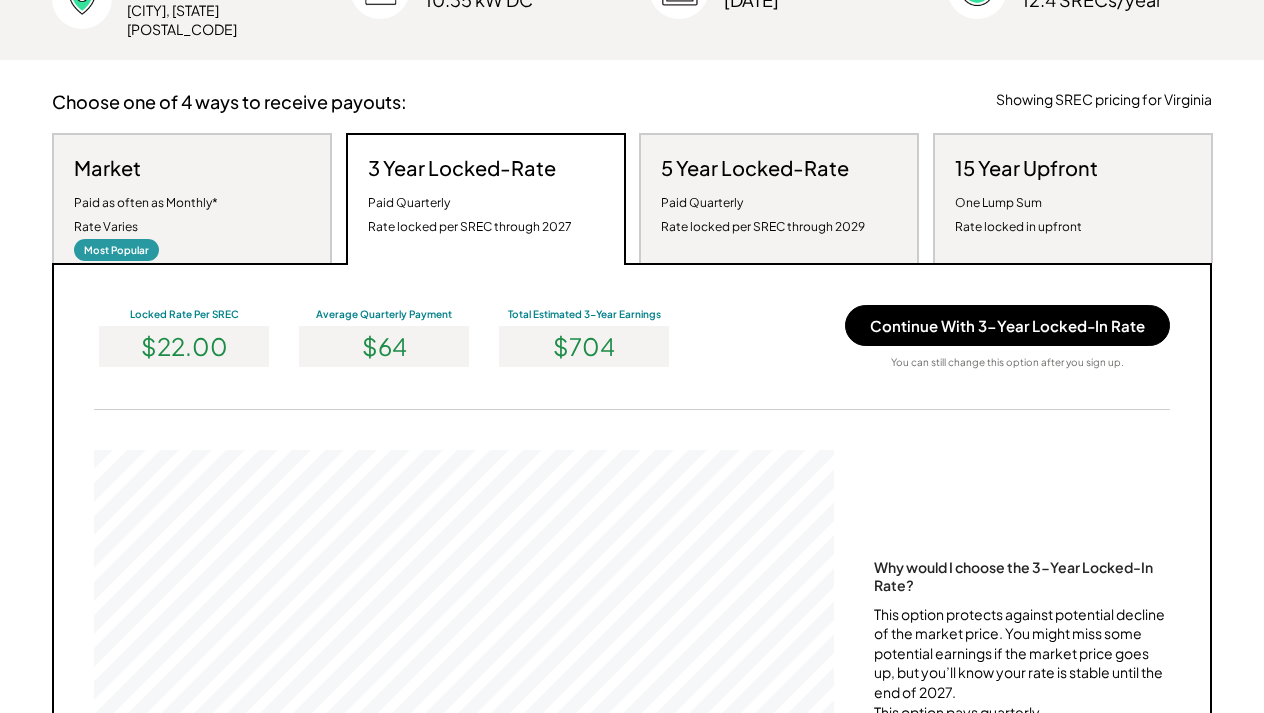 click on "Paid Quarterly
Rate locked per SREC through 2029" at bounding box center [763, 215] 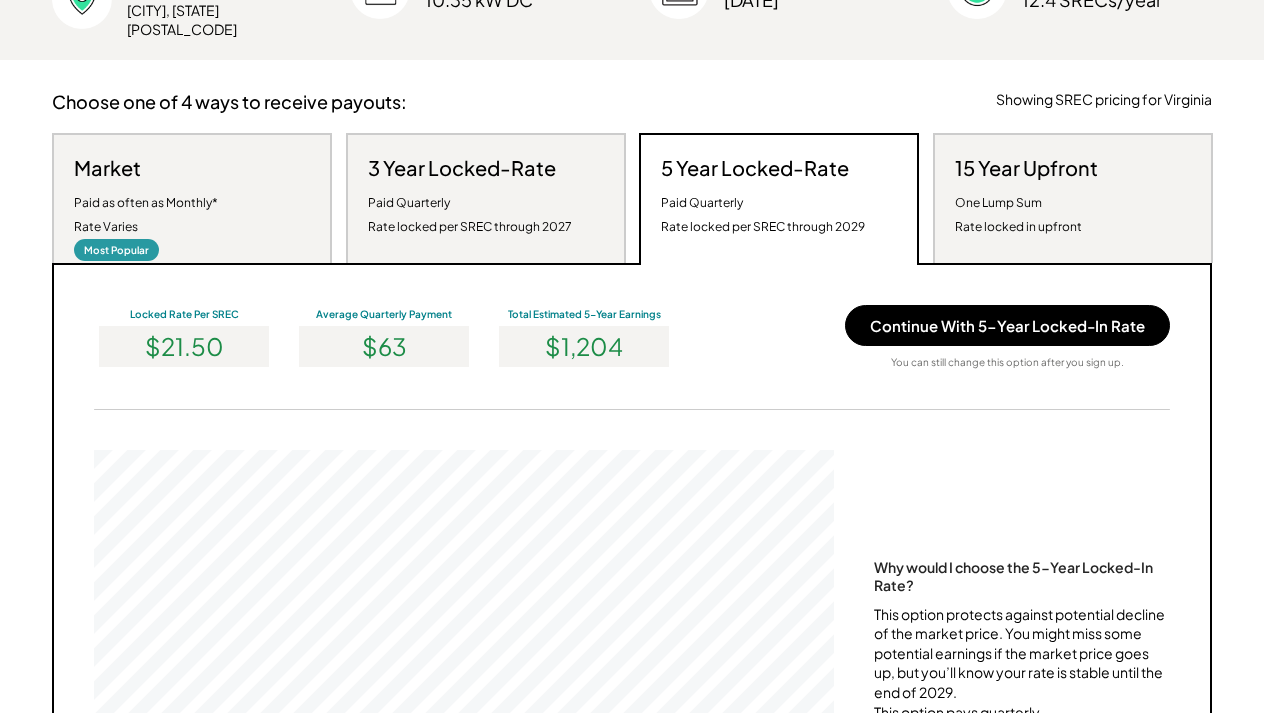 scroll, scrollTop: 999620, scrollLeft: 999260, axis: both 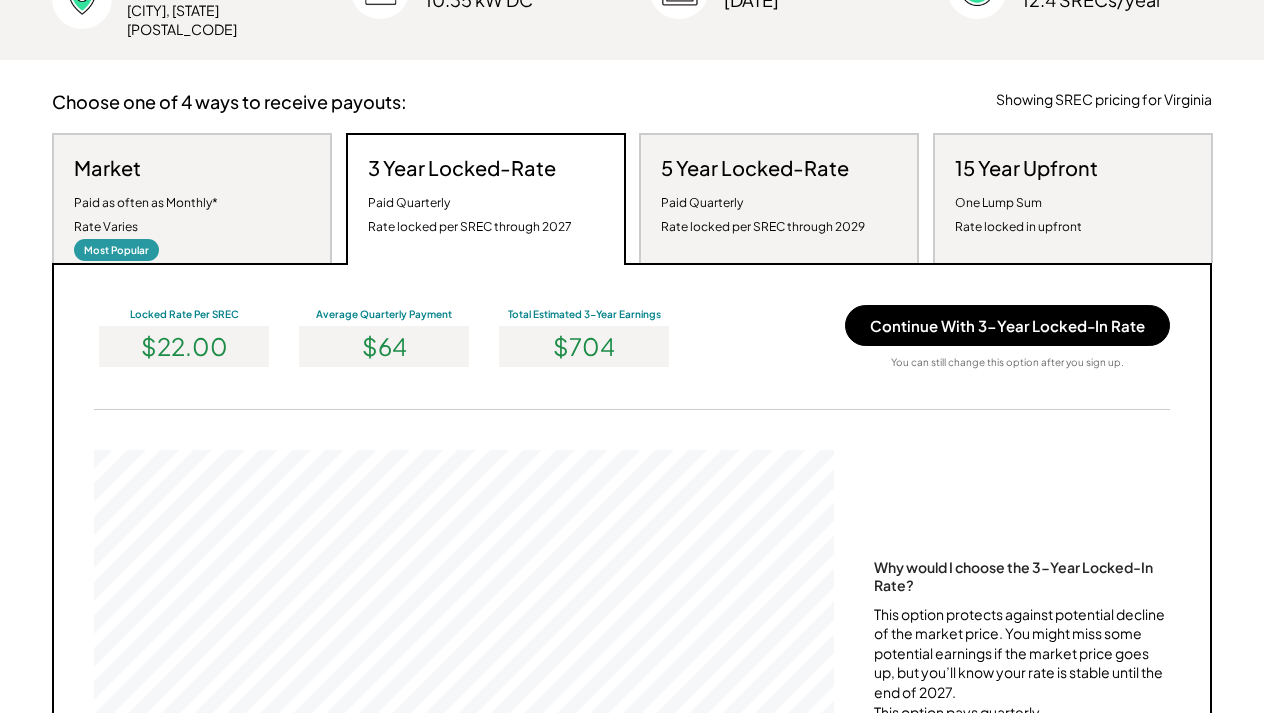 click on "Paid as often as Monthly*
Rate Varies" at bounding box center [146, 215] 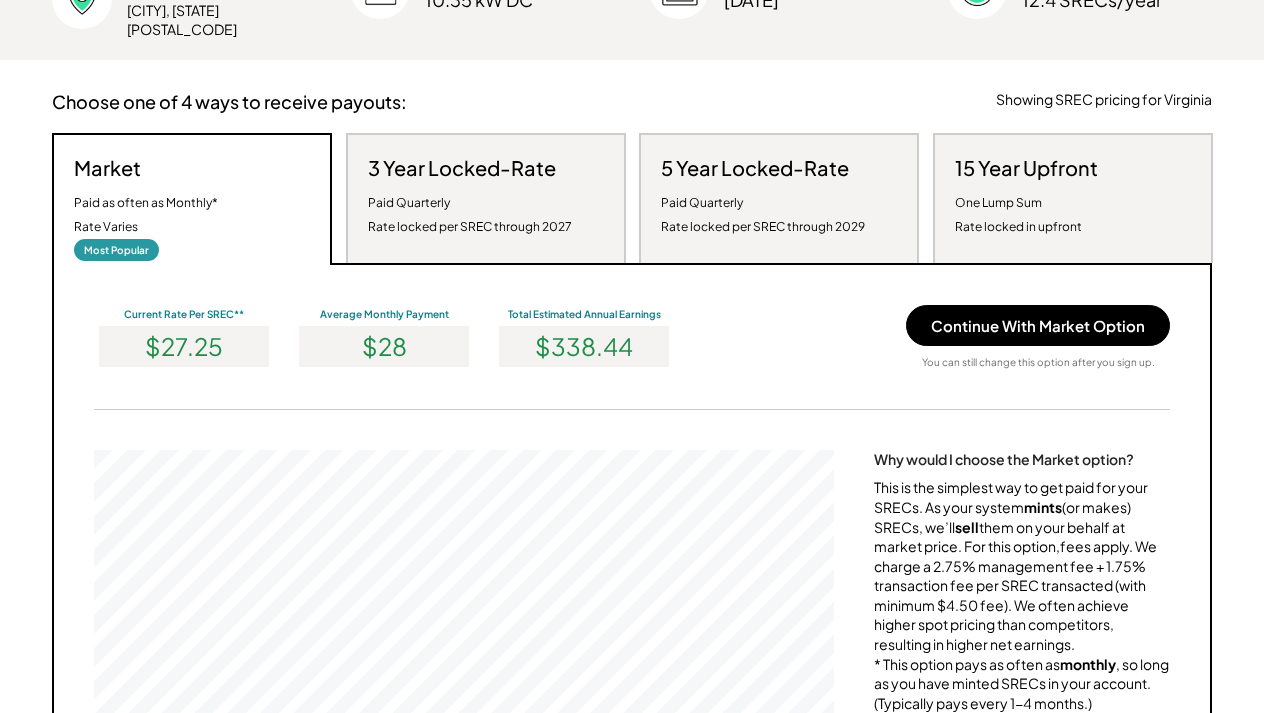 scroll, scrollTop: 999620, scrollLeft: 999260, axis: both 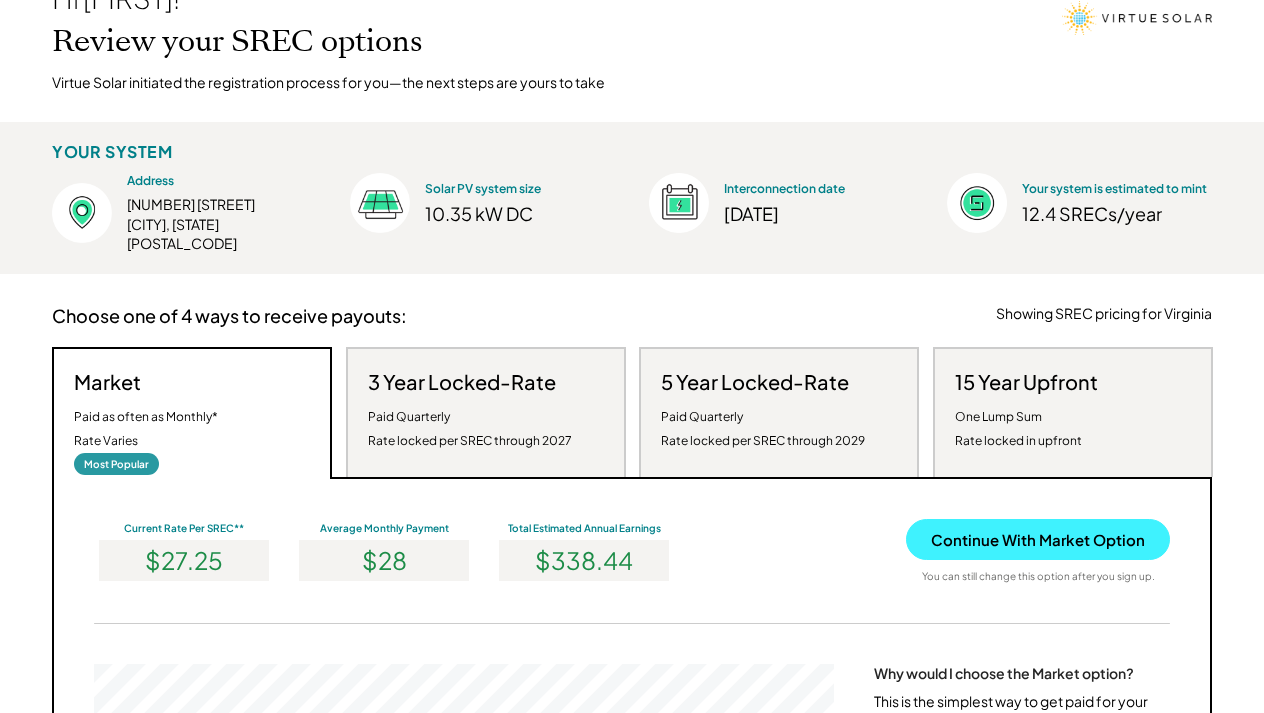 click on "Continue With Market Option" at bounding box center (1038, 539) 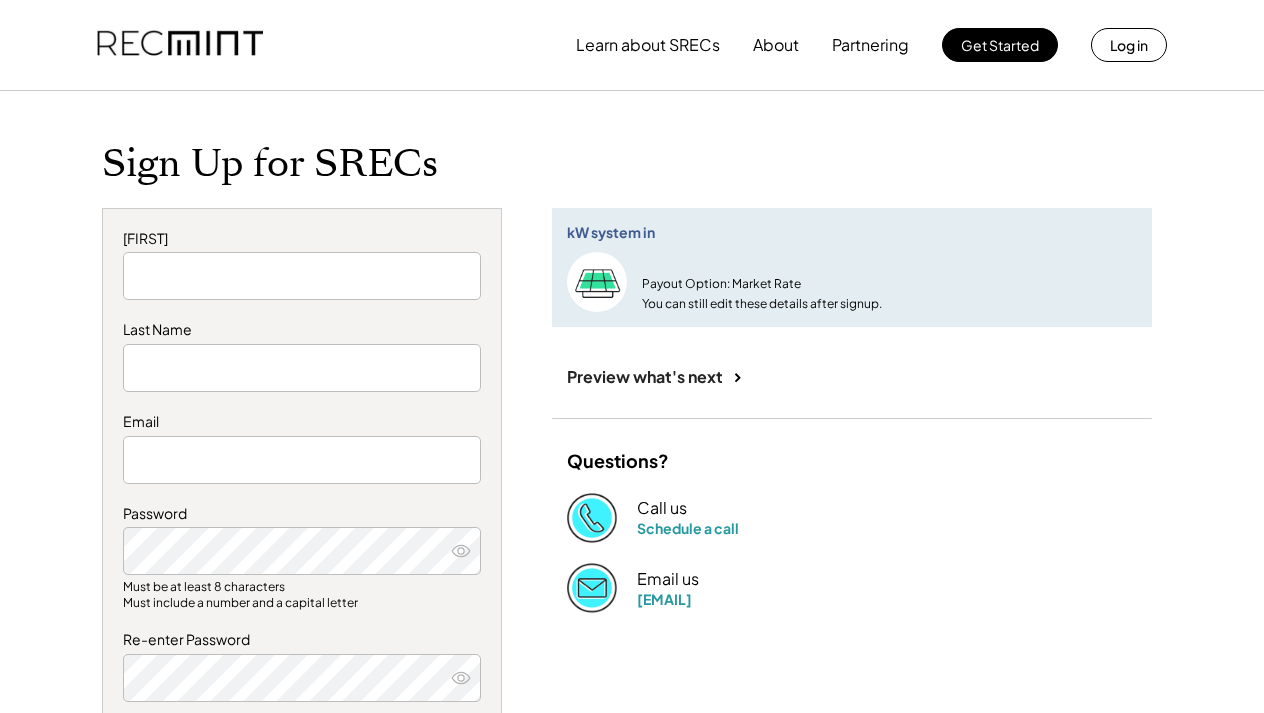 scroll, scrollTop: 0, scrollLeft: 0, axis: both 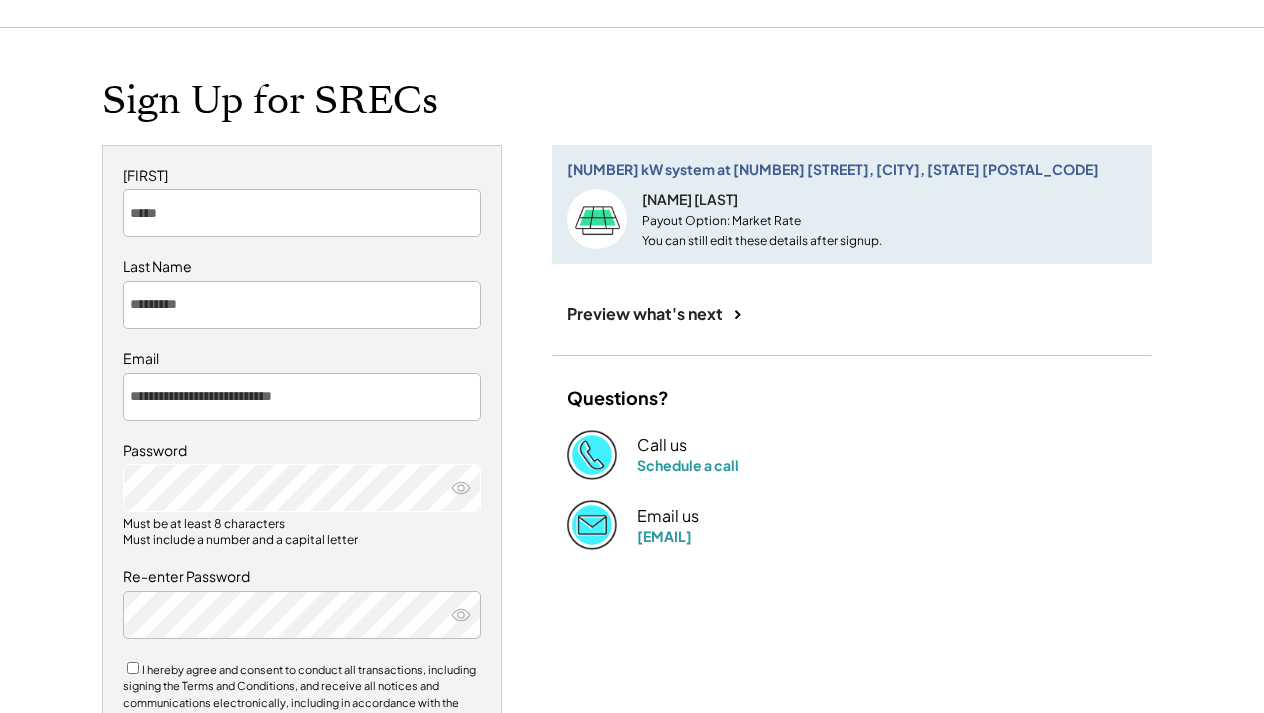 click on "**********" at bounding box center [632, 488] 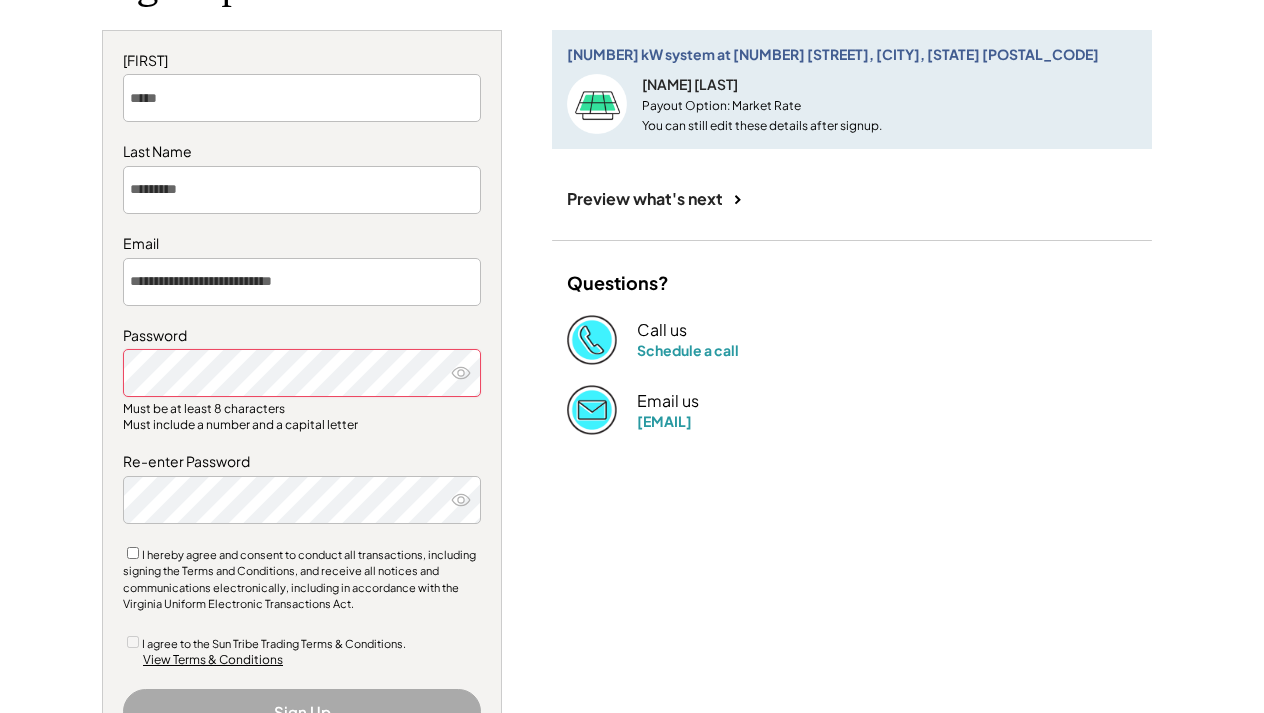 scroll, scrollTop: 206, scrollLeft: 0, axis: vertical 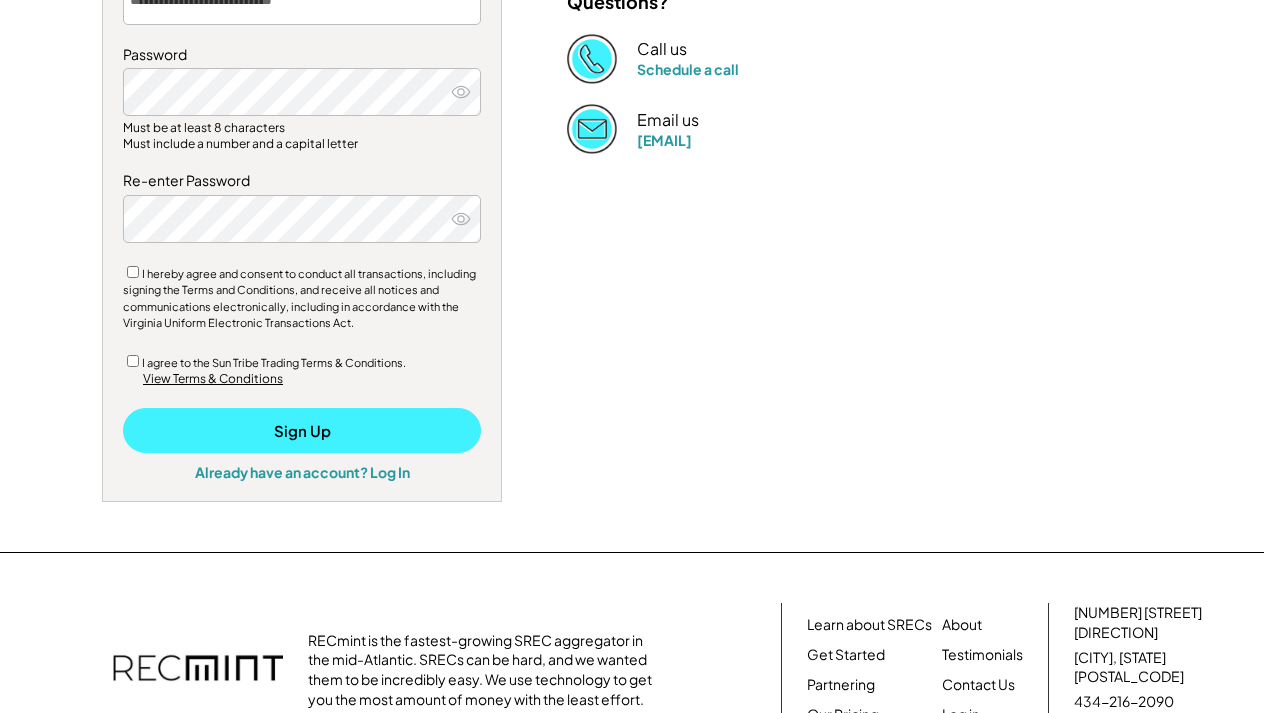 click on "Sign Up" at bounding box center [302, 430] 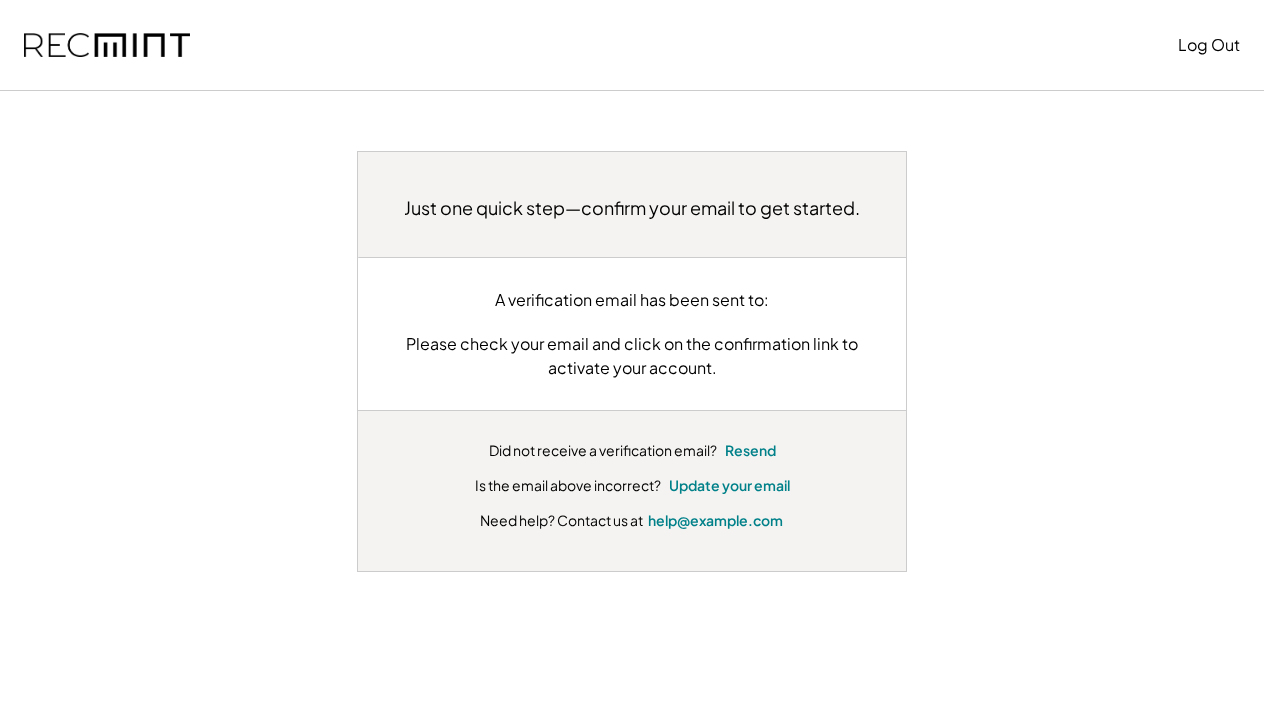 scroll, scrollTop: 0, scrollLeft: 0, axis: both 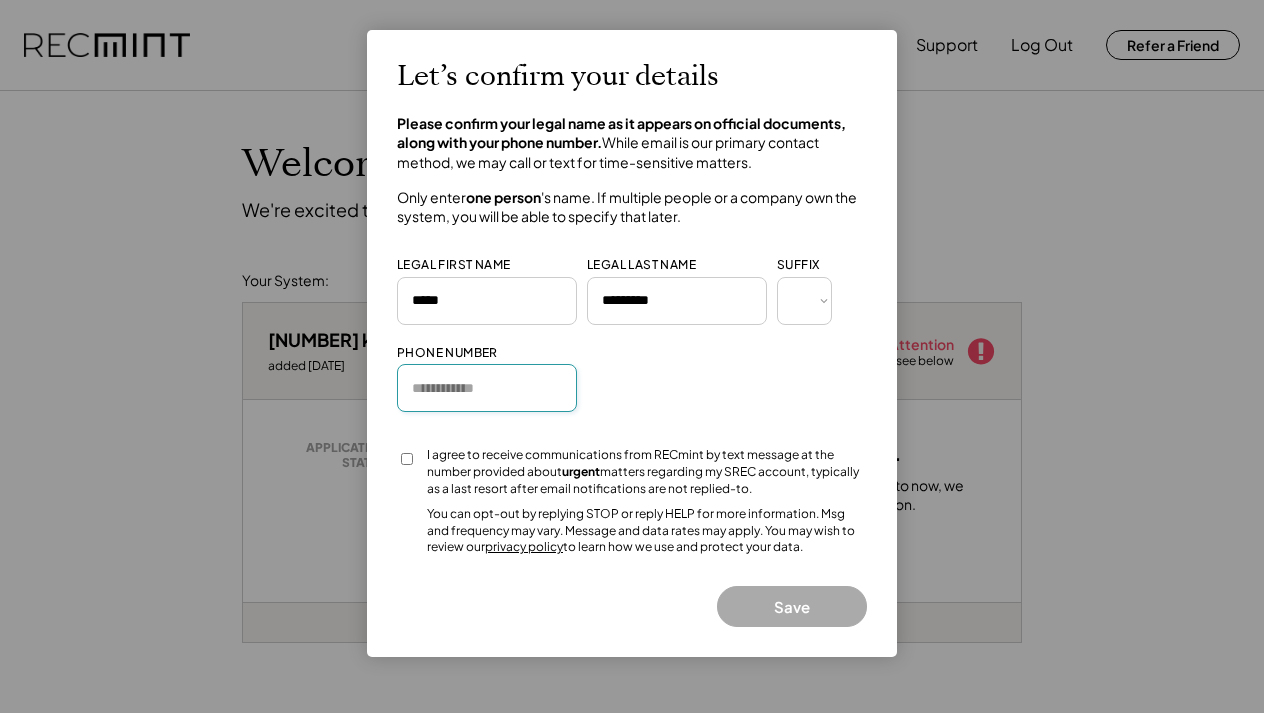 click at bounding box center [487, 388] 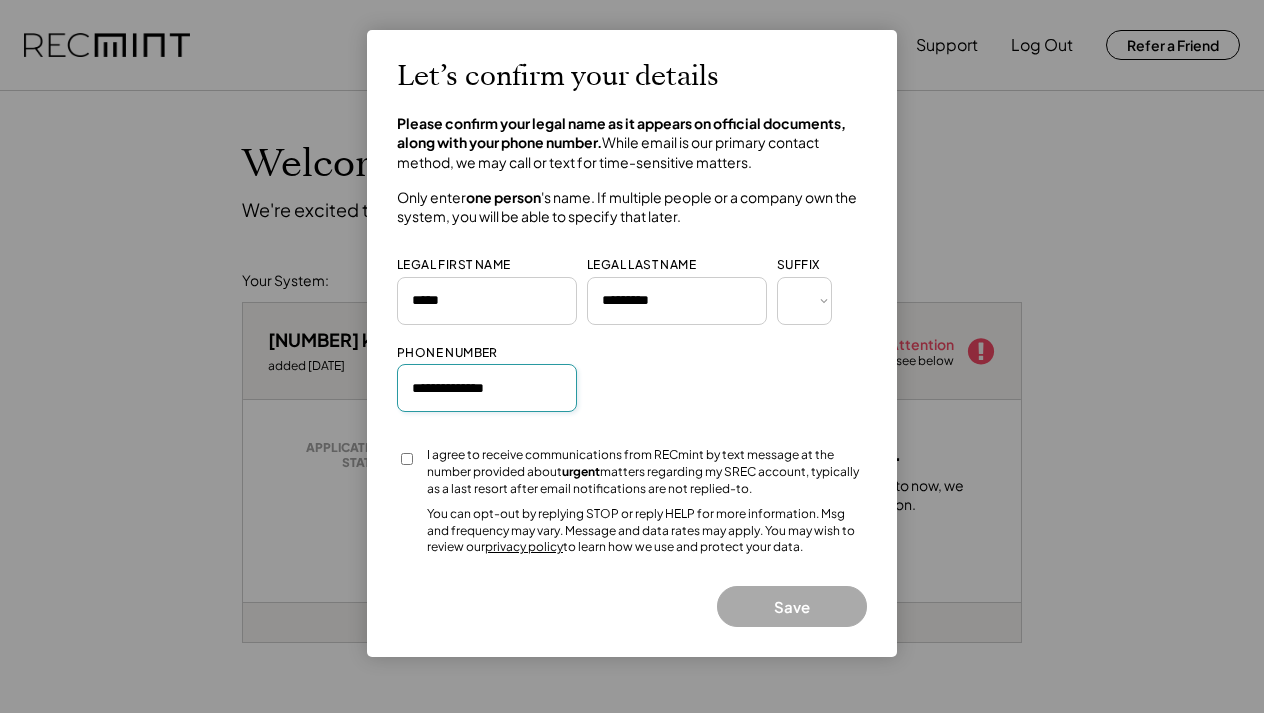 type on "**********" 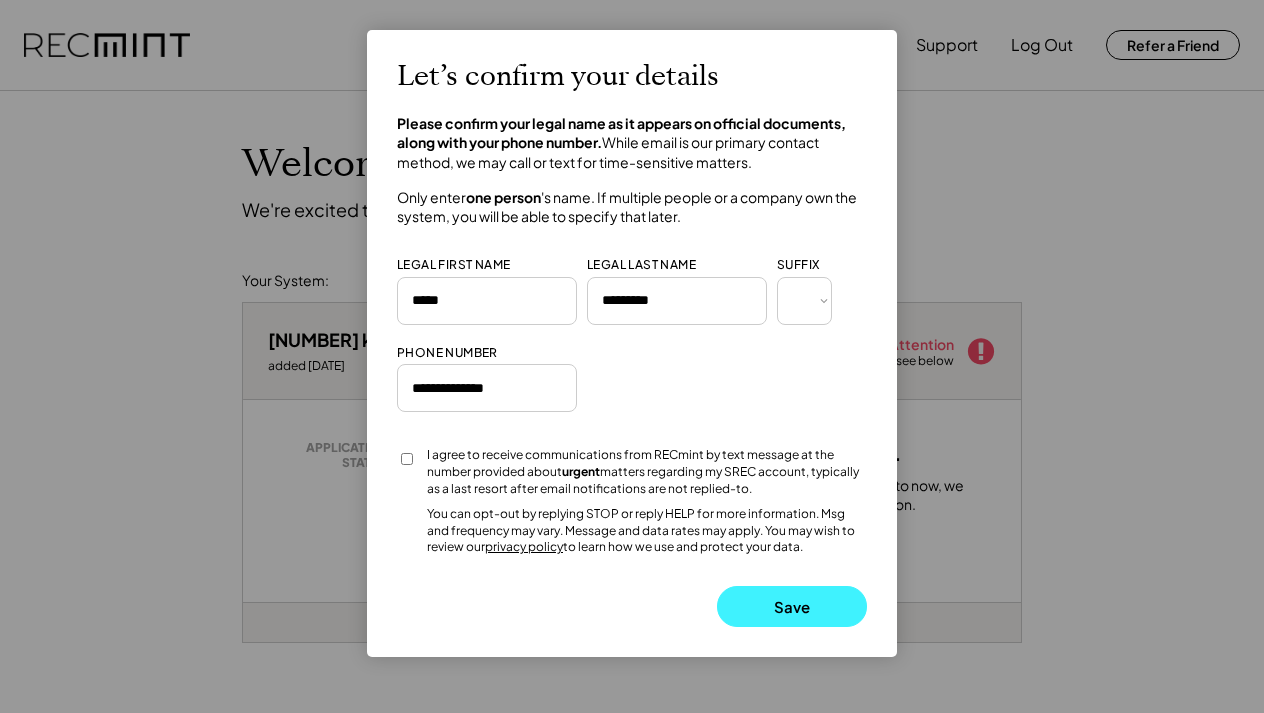 click on "Save" at bounding box center (792, 606) 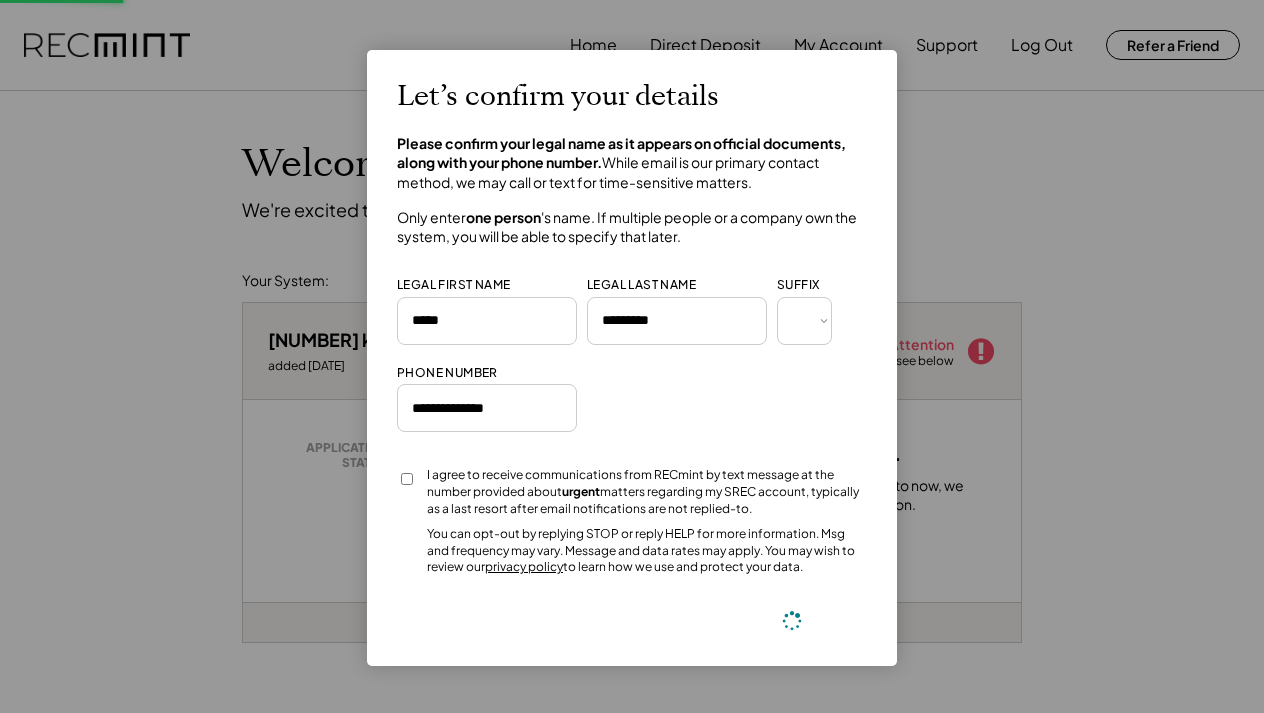 click at bounding box center (792, 621) 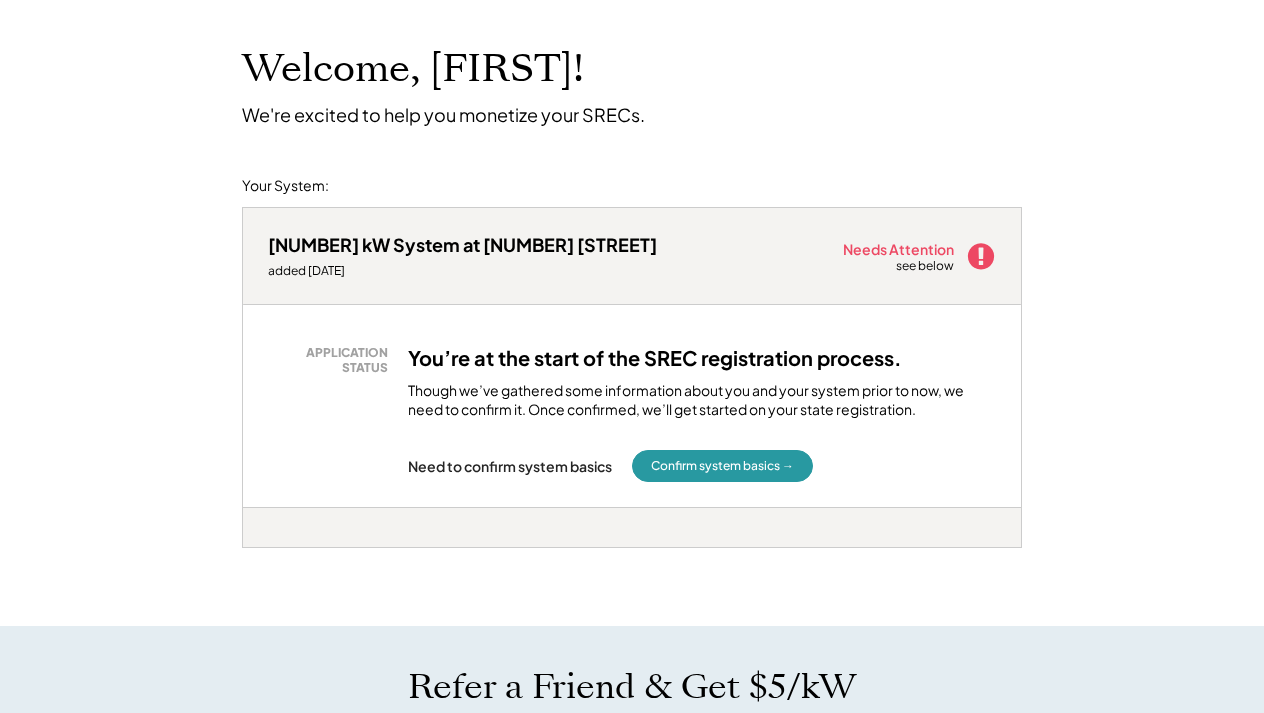 scroll, scrollTop: 66, scrollLeft: 0, axis: vertical 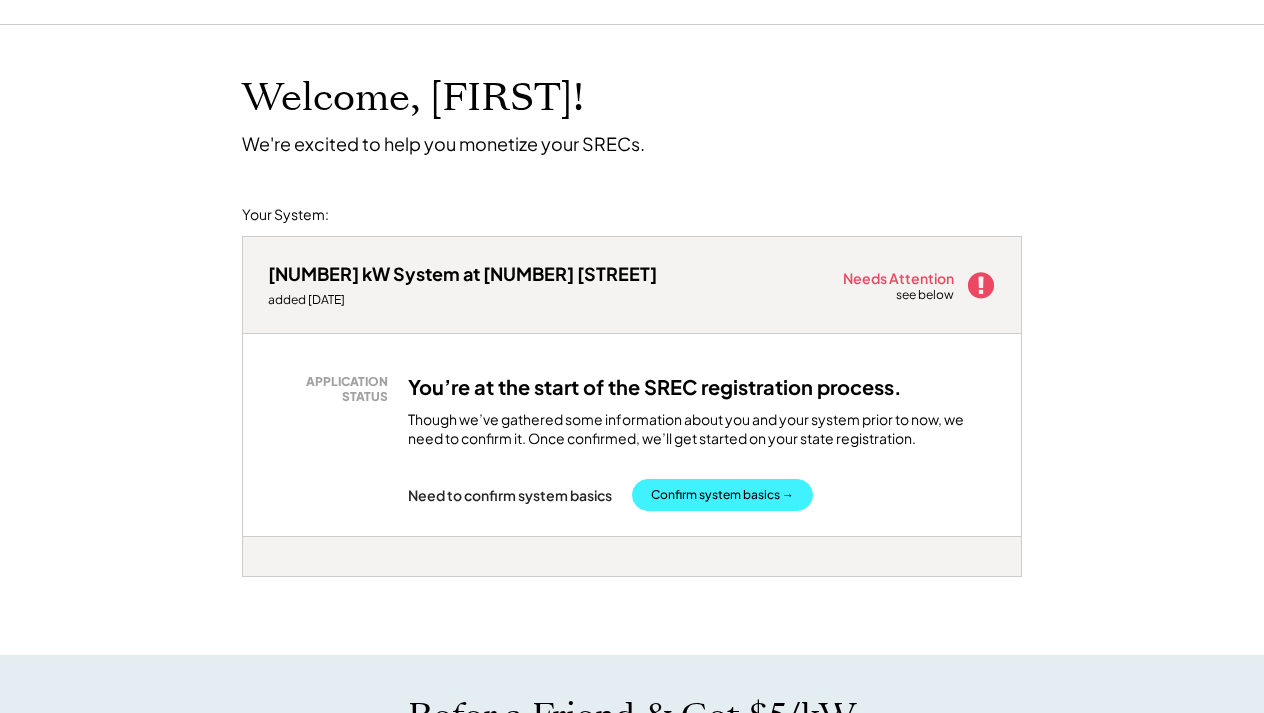 click on "Confirm system basics →" at bounding box center (722, 495) 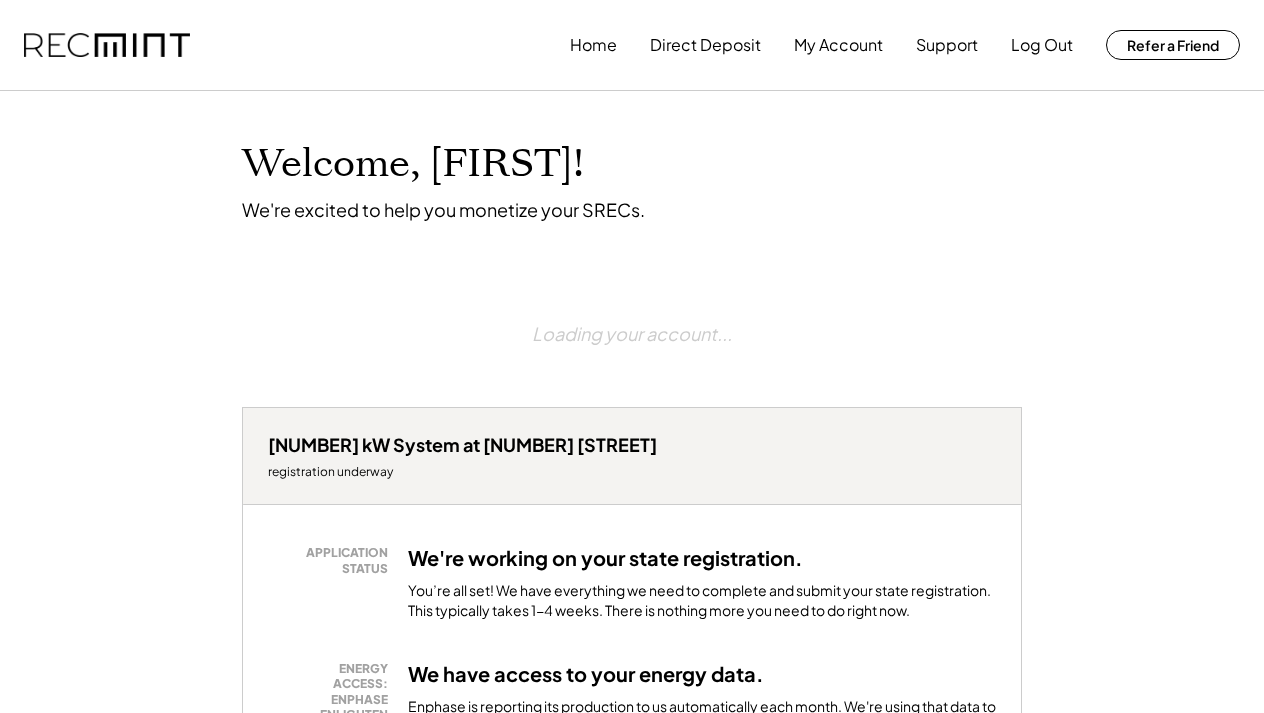 scroll, scrollTop: 0, scrollLeft: 0, axis: both 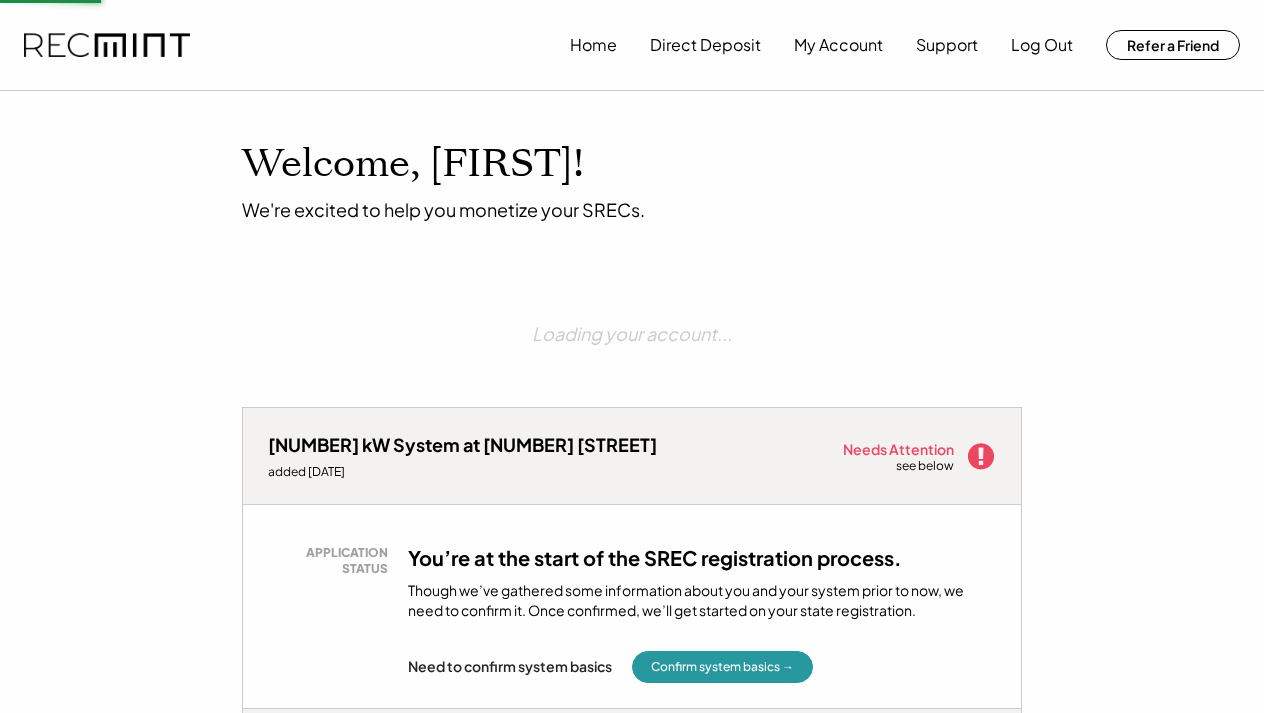 type on "**********" 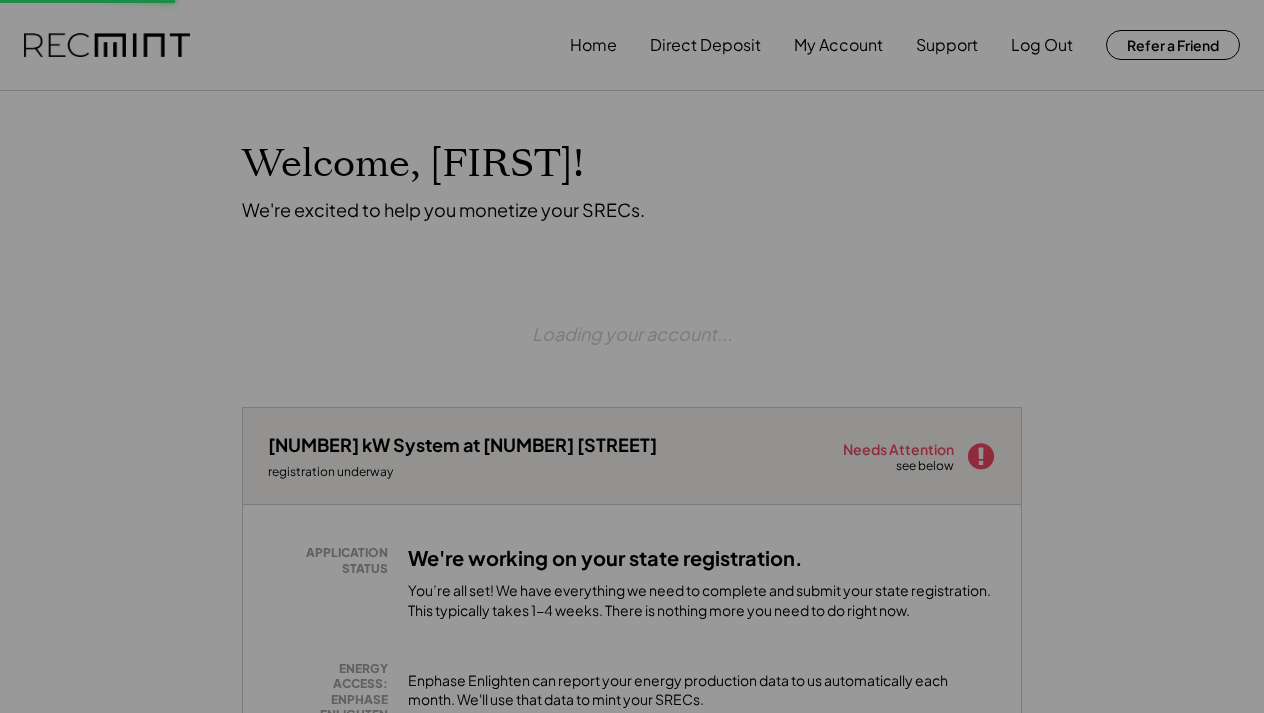 scroll, scrollTop: 0, scrollLeft: 0, axis: both 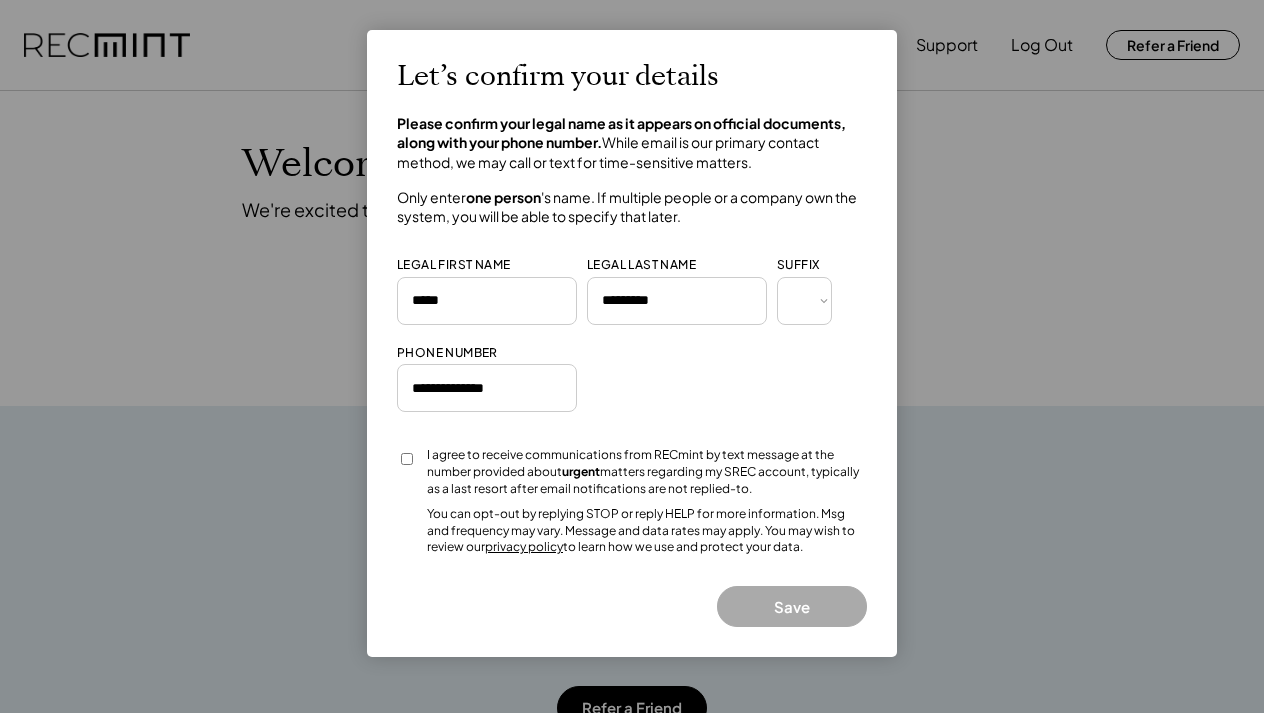 type 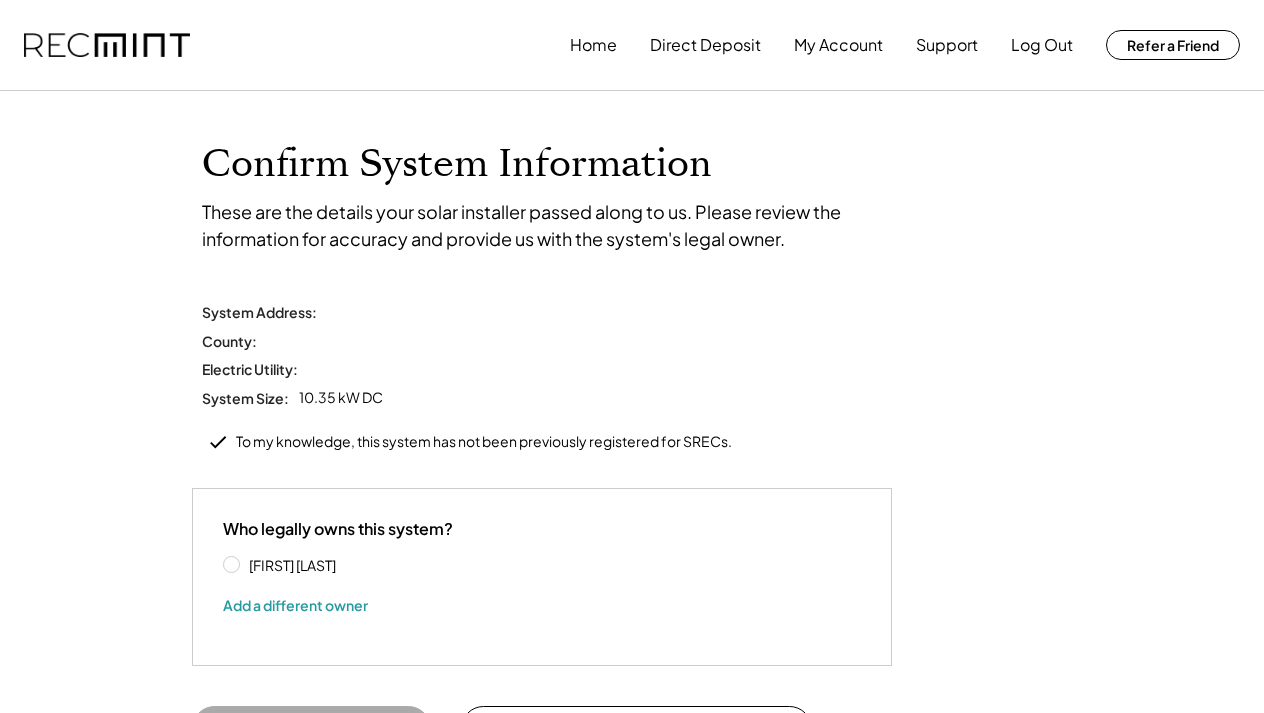 scroll, scrollTop: 0, scrollLeft: 0, axis: both 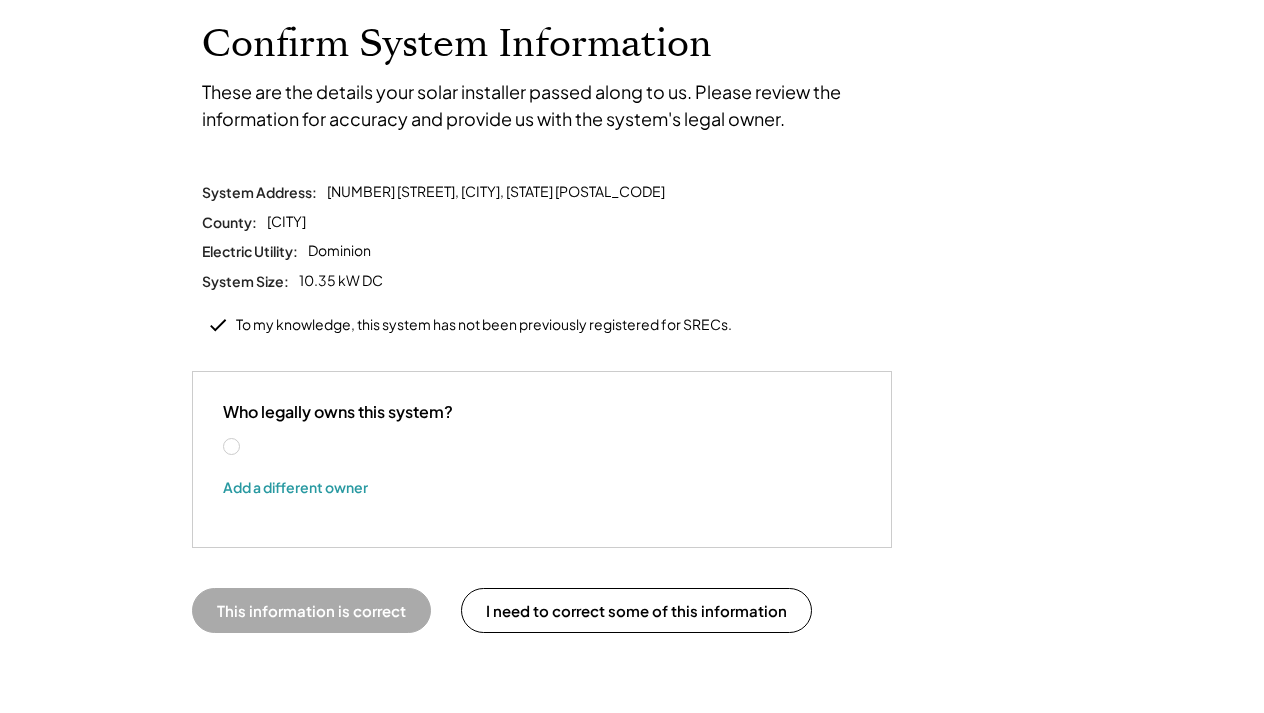 click on "[FIRST] [LAST]" at bounding box center (333, 447) 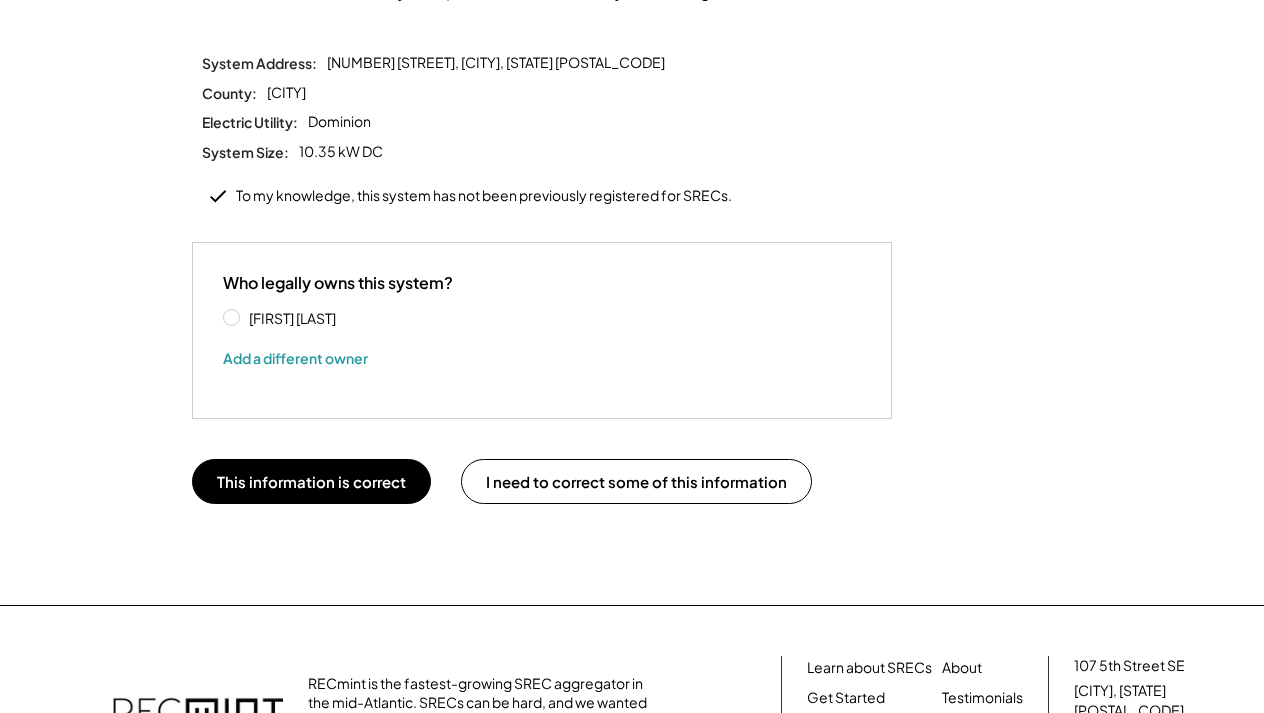 scroll, scrollTop: 143, scrollLeft: 0, axis: vertical 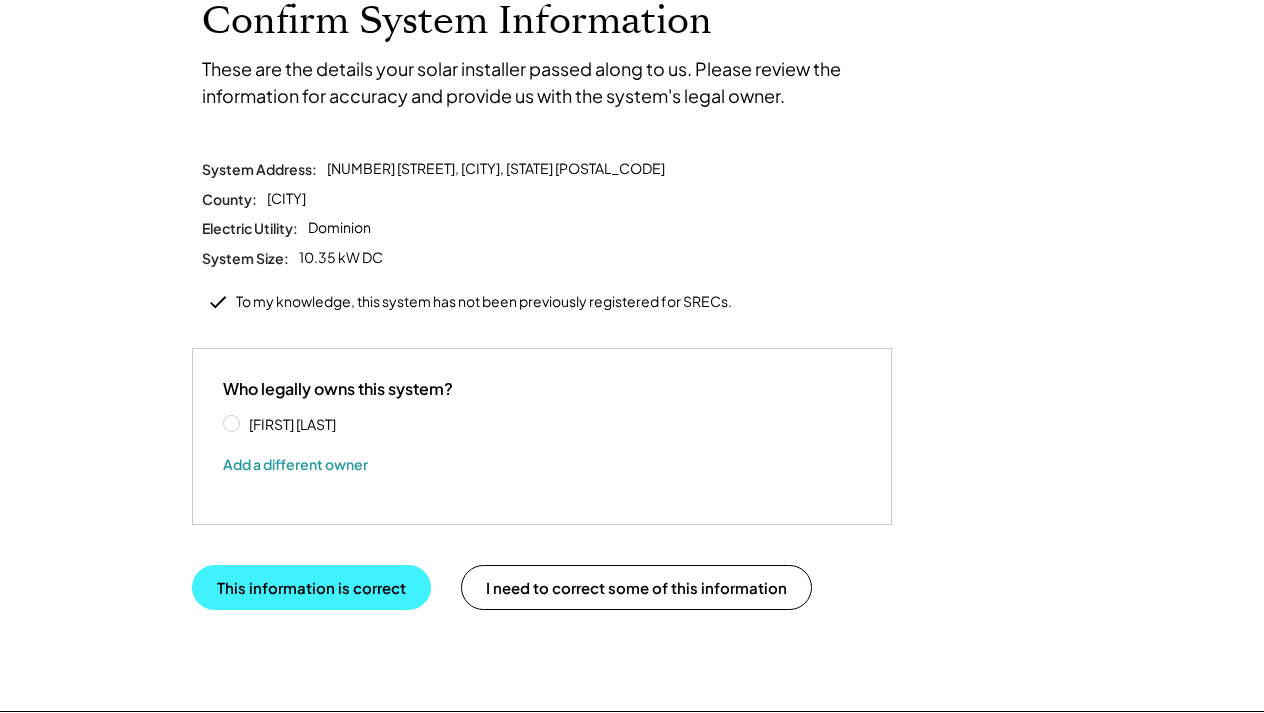 click on "This information is correct" at bounding box center [311, 587] 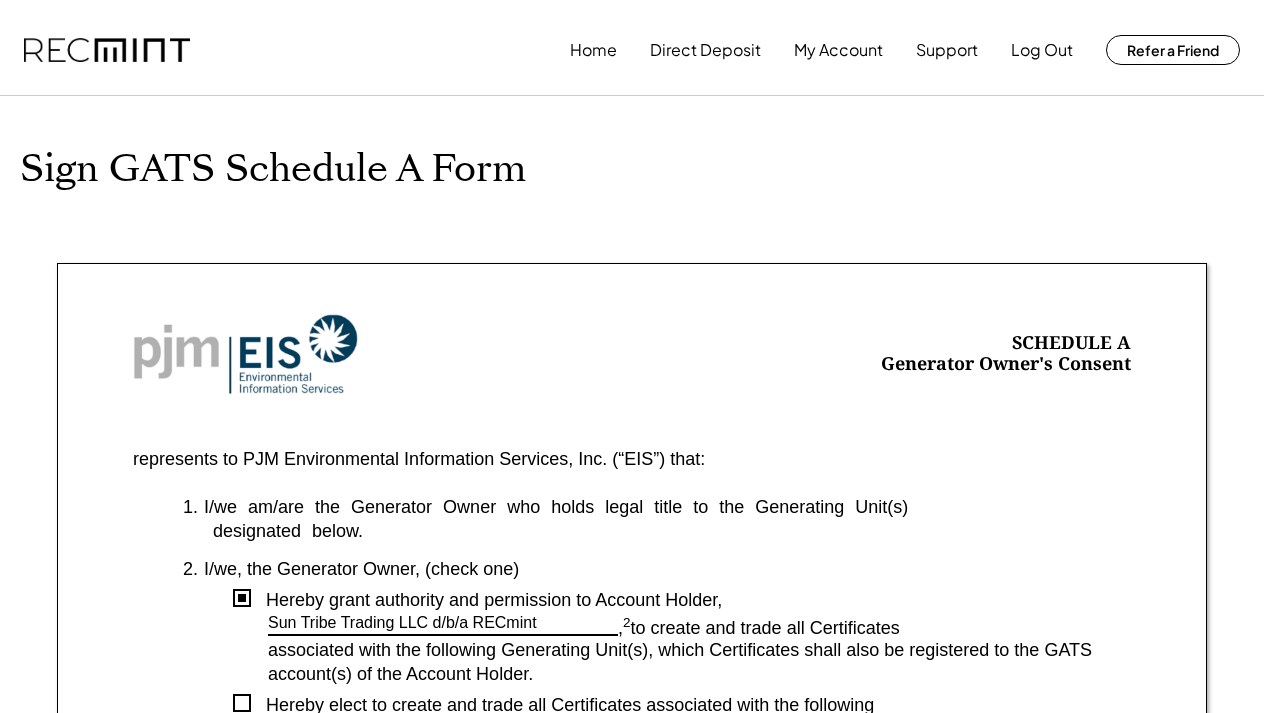 scroll, scrollTop: 0, scrollLeft: 0, axis: both 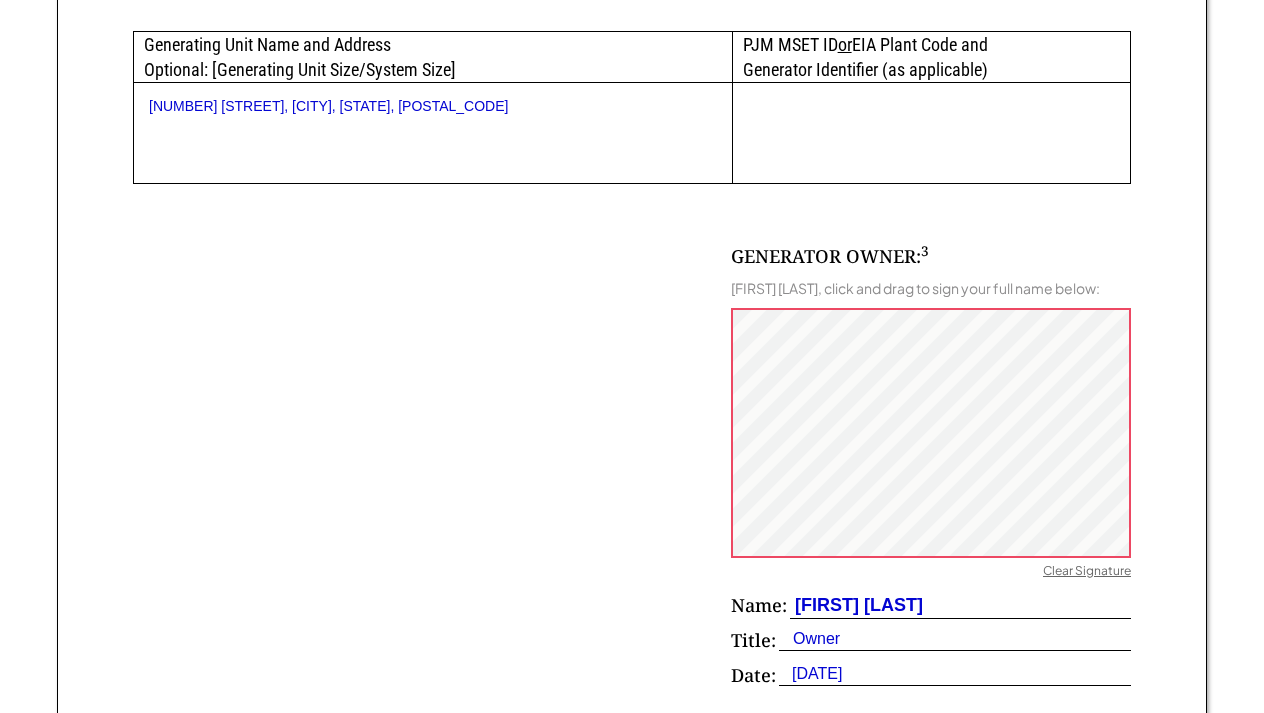 click on "SCHEDULE A
Generator Owner's Consent The undersigned on behalf of the Generator Owner,  [FIRST] [LAST] , 1 represents to PJM Environmental Information Services, Inc. (“EIS”) that: 1. I/we am/are the Generator Owner who holds legal title to the Generating Unit(s) designated below. 2. I/we, the Generator Owner, (check one) Hereby grant authority and permission to Account Holder, Sun Tribe Trading LLC d/b/a RECmint , 2  to create and trade all Certificates associated with the following Generating Unit(s), which Certificates shall also be registered to the GATS account(s) of the Account Holder. Hereby elect to create and trade all Certificates associated with the following Generating Unit(s) within my own GATS account. 3. I/we, the Generator Owner, further represent that I/we have not granted similar authority or permission to any other subscriber or account holder for use in the GATS or any similar system. 4. I/we, the Generator Owner, understand that this Consent supersedes any and all 5. 6. PJM MSET ID" at bounding box center [632, -10] 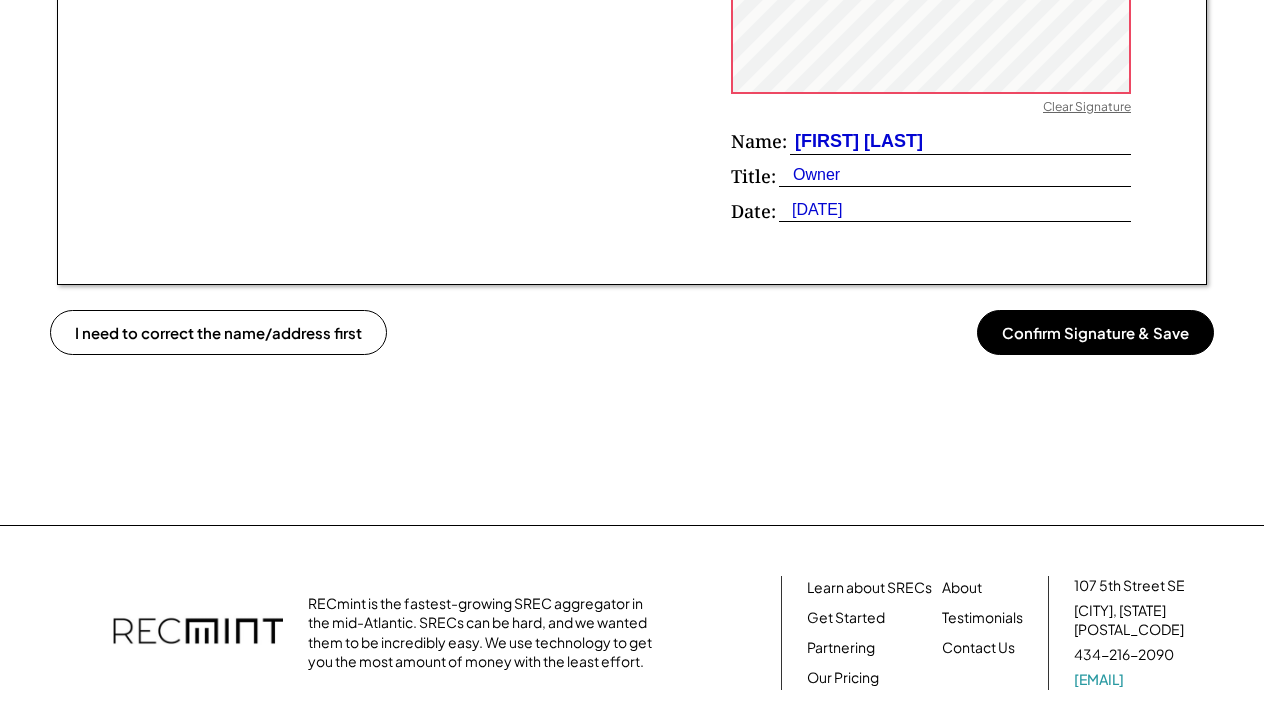 scroll, scrollTop: 1460, scrollLeft: 0, axis: vertical 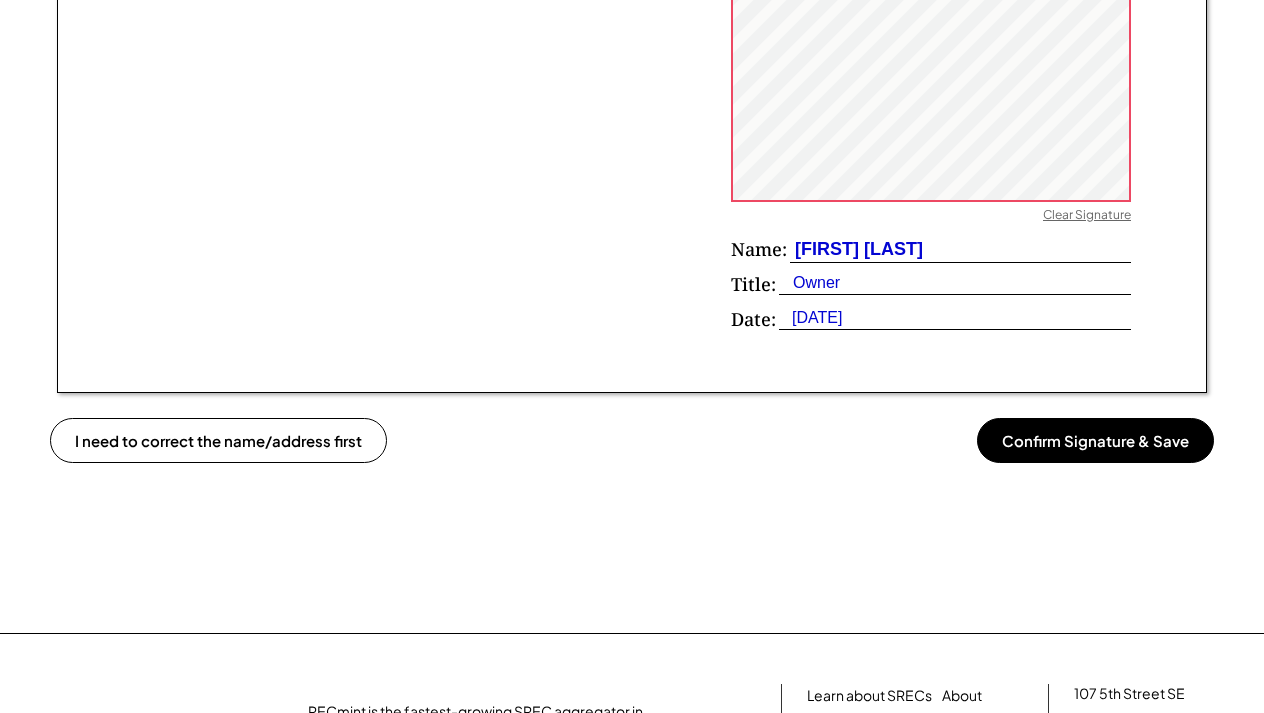 click on "Confirm Signature & Save" at bounding box center (1095, 440) 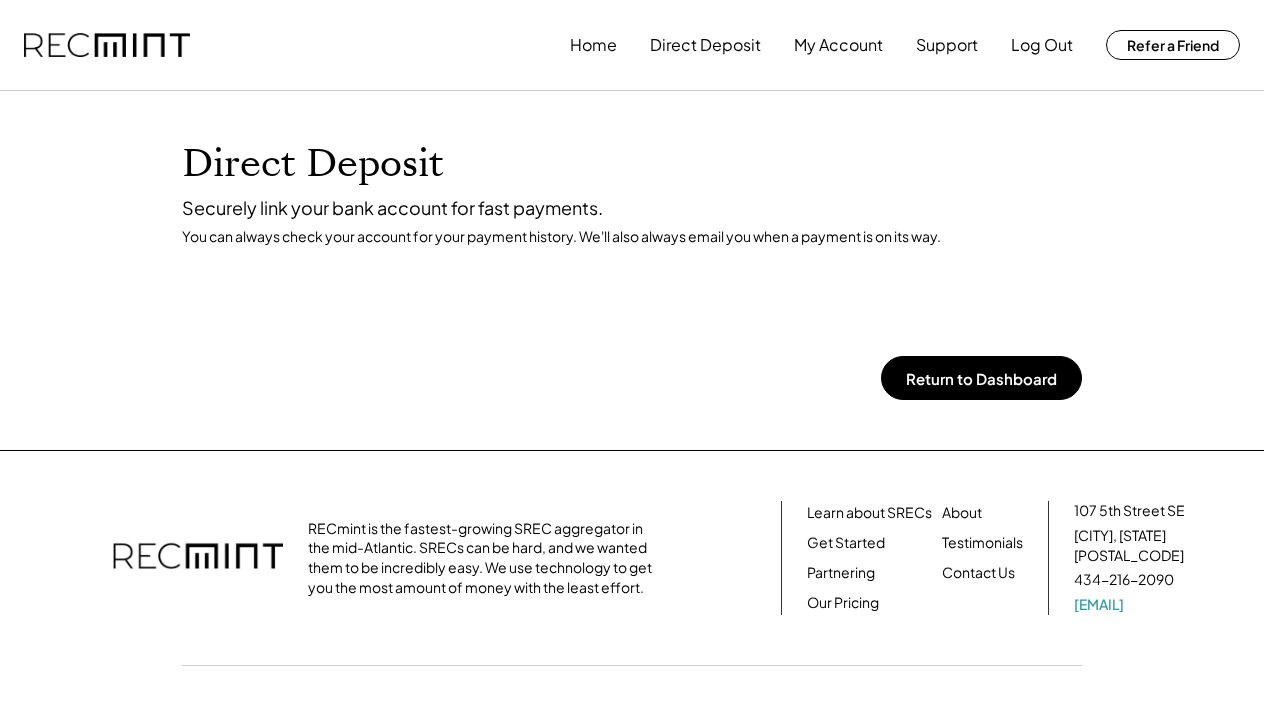 scroll, scrollTop: 0, scrollLeft: 0, axis: both 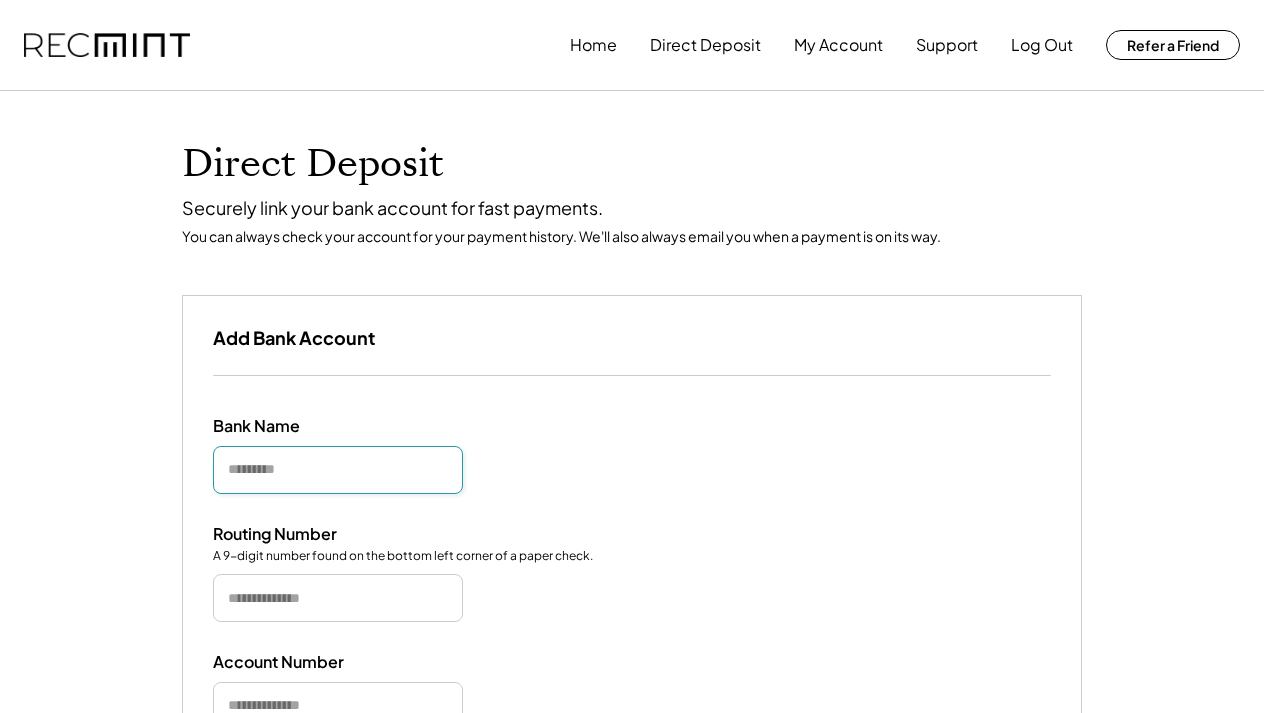 click at bounding box center (338, 470) 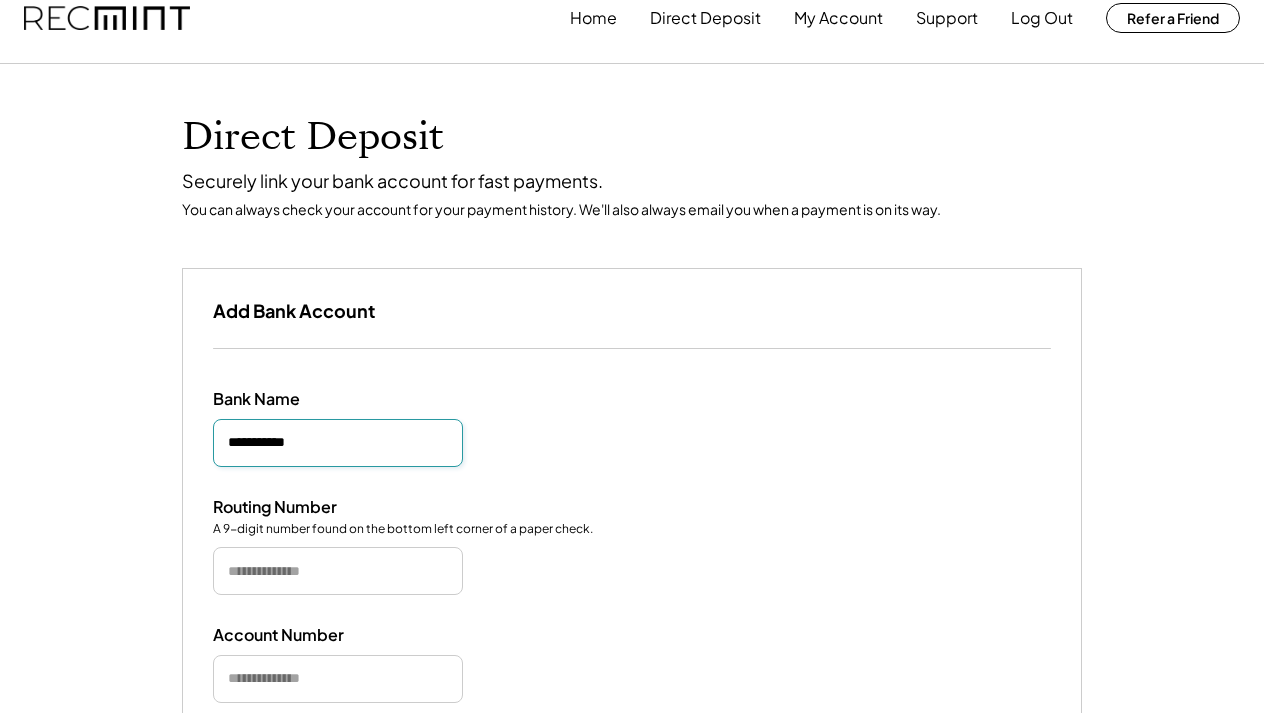 scroll, scrollTop: 70, scrollLeft: 0, axis: vertical 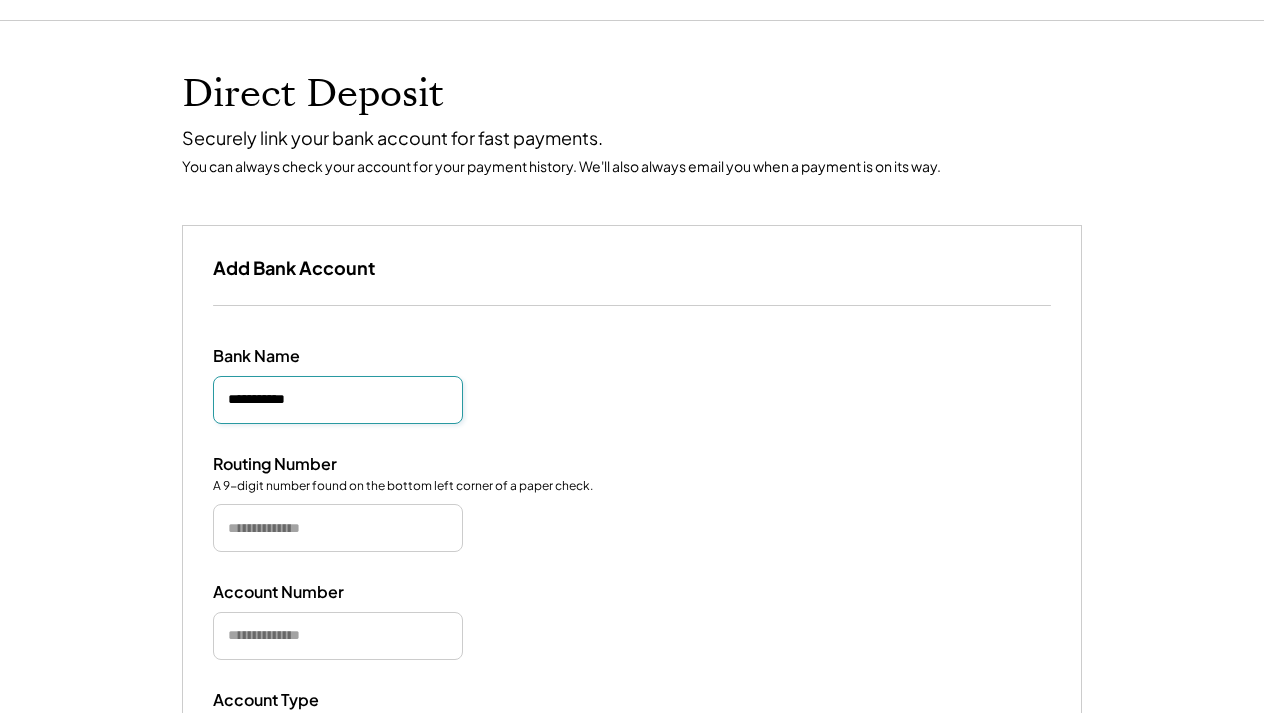 type on "**********" 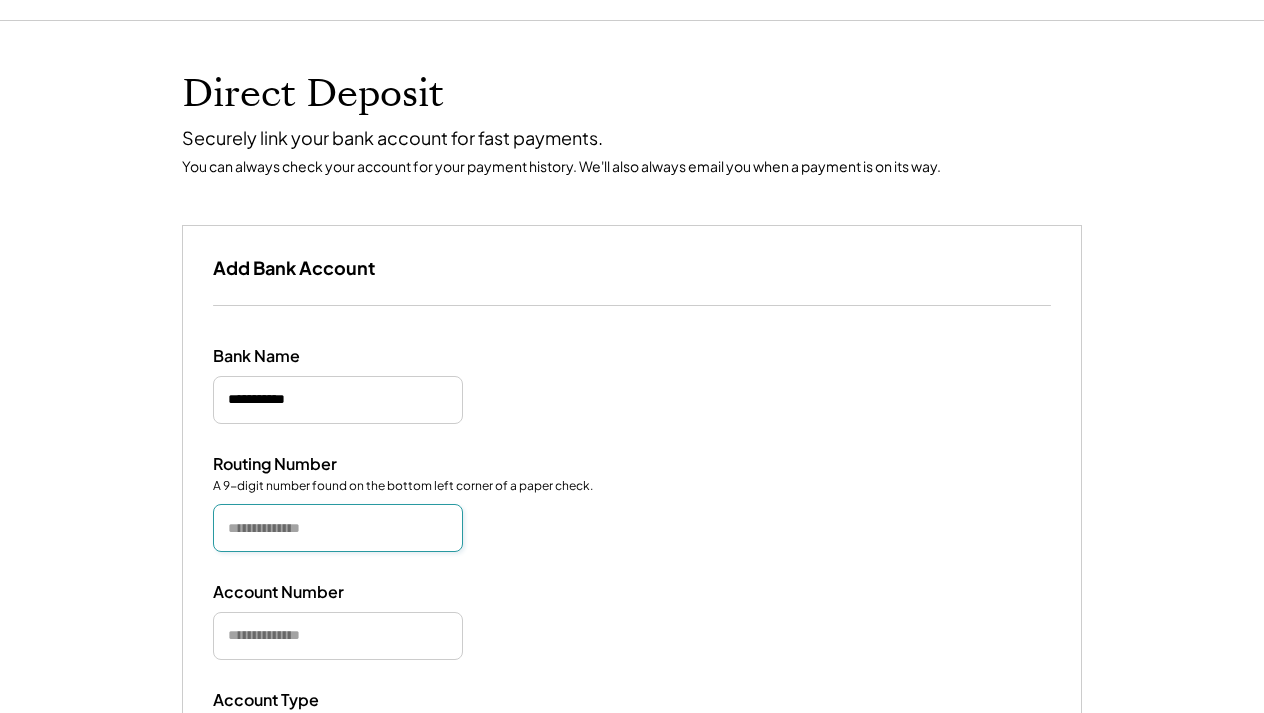 click at bounding box center (338, 528) 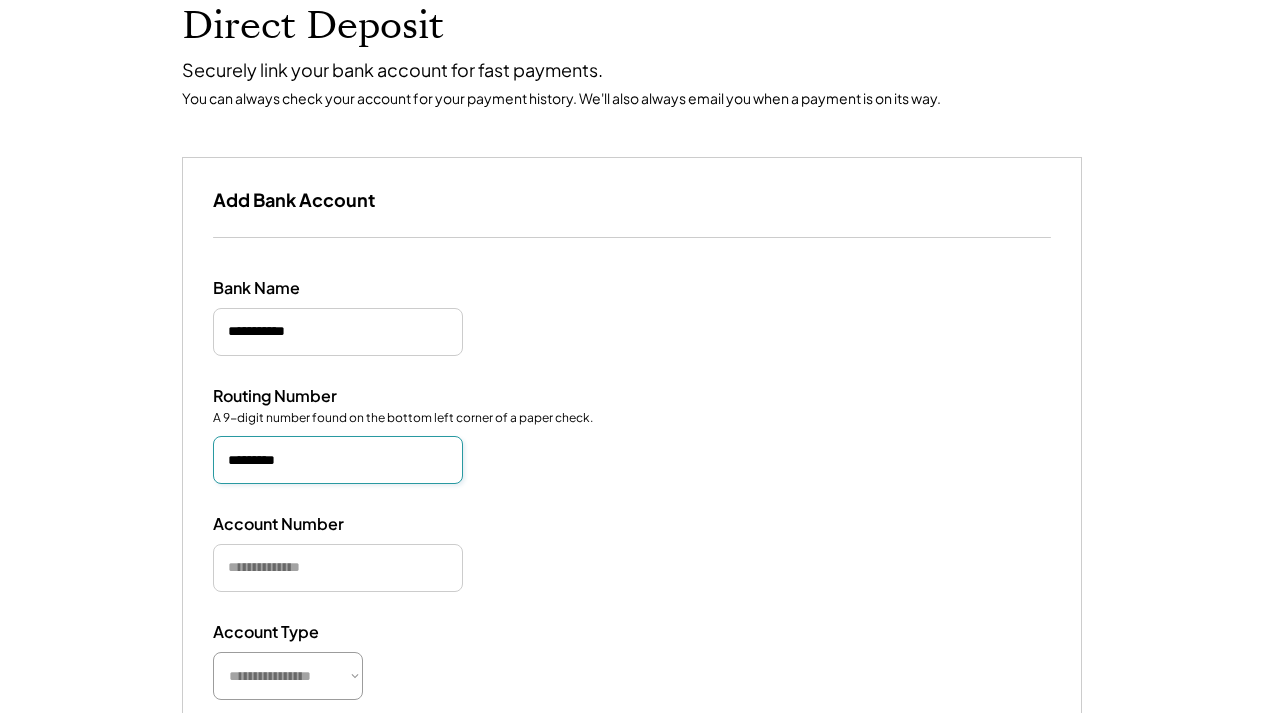 scroll, scrollTop: 142, scrollLeft: 0, axis: vertical 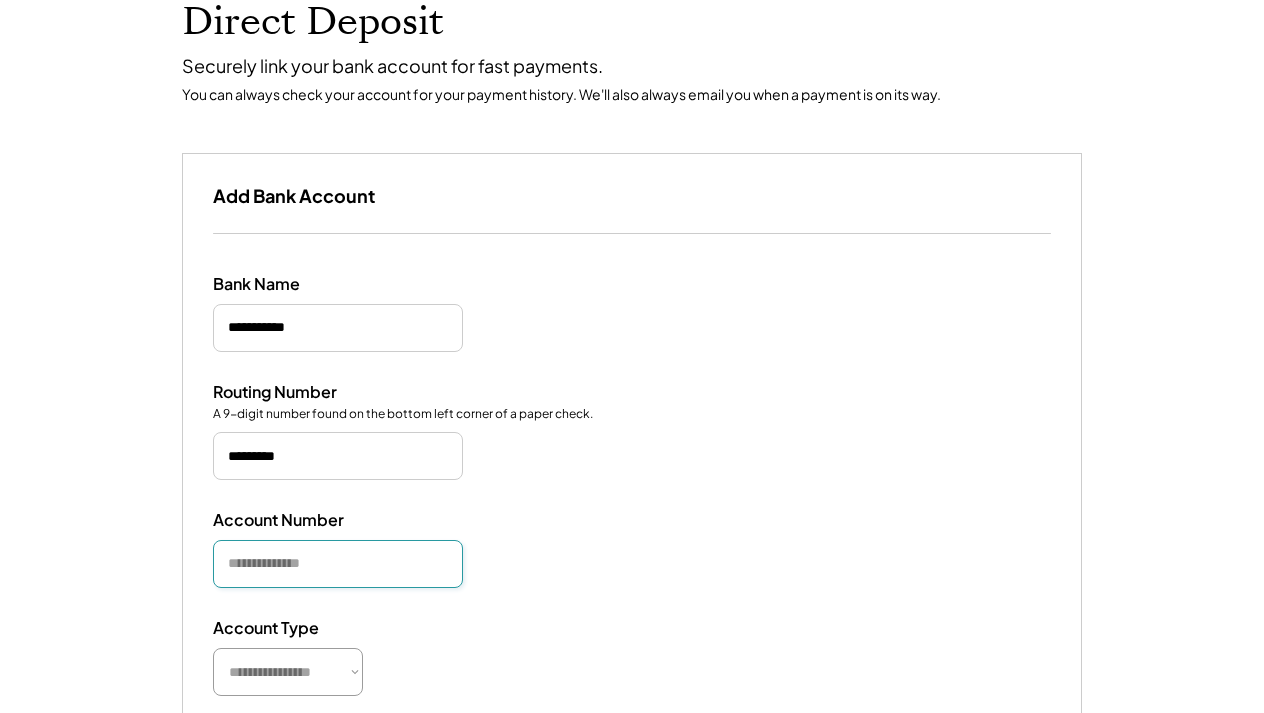 click at bounding box center [338, 564] 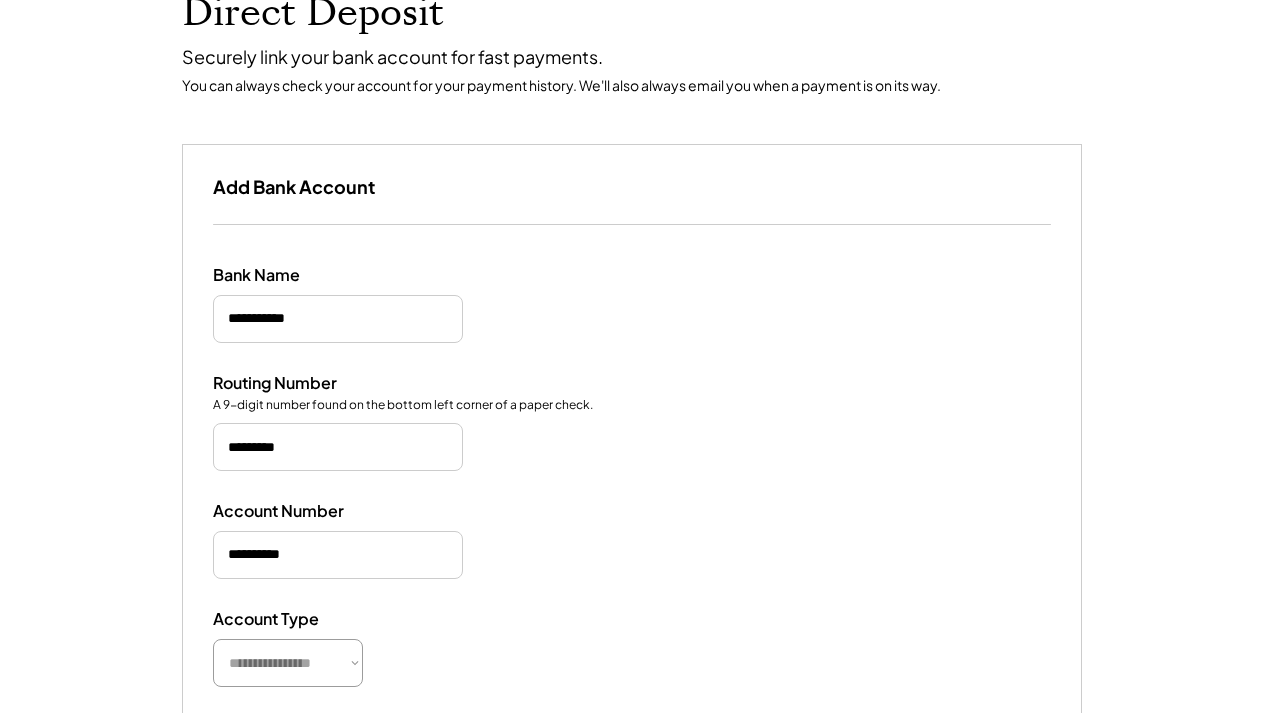 scroll, scrollTop: 154, scrollLeft: 0, axis: vertical 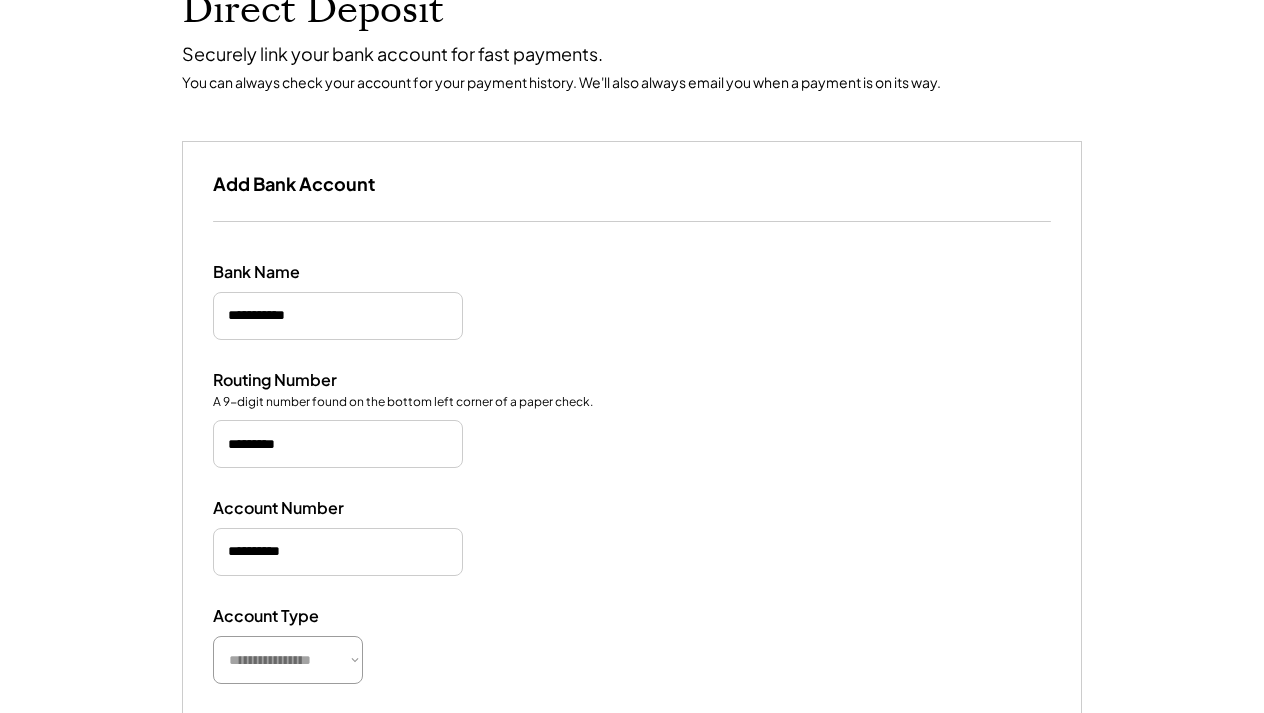 click at bounding box center (338, 552) 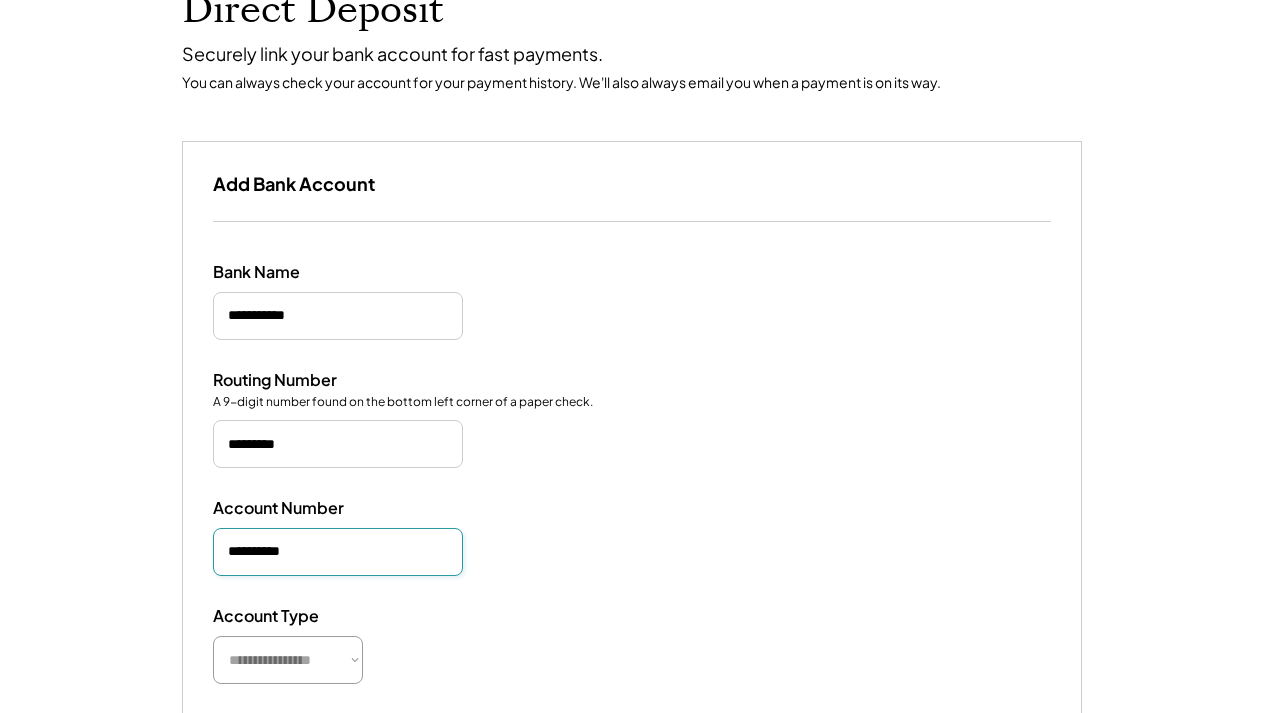 drag, startPoint x: 307, startPoint y: 546, endPoint x: 274, endPoint y: 548, distance: 33.06055 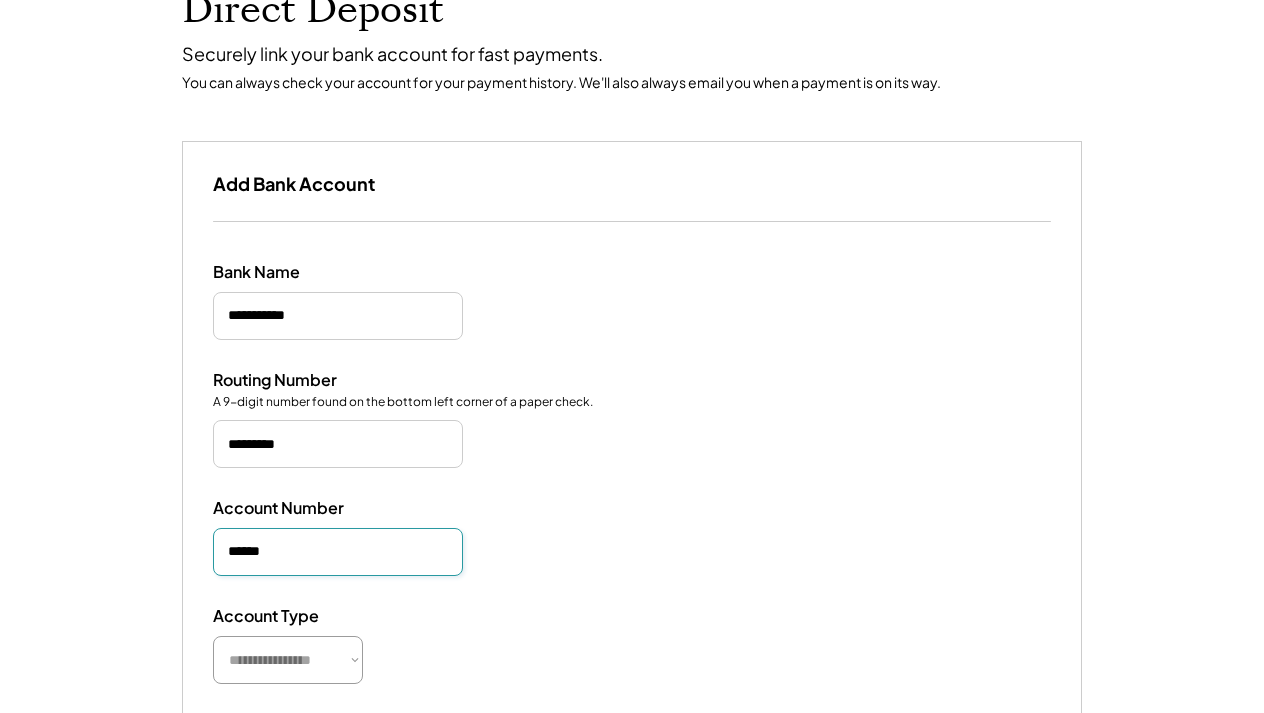 click at bounding box center [338, 552] 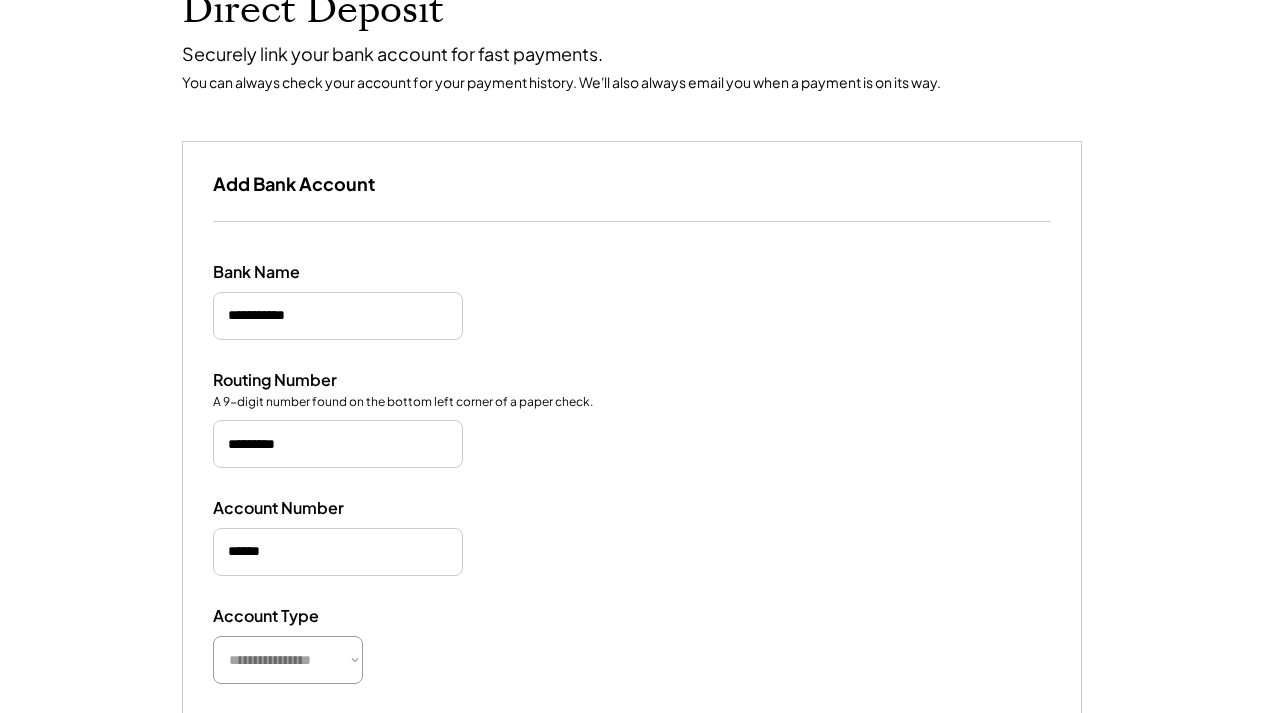 click at bounding box center (338, 552) 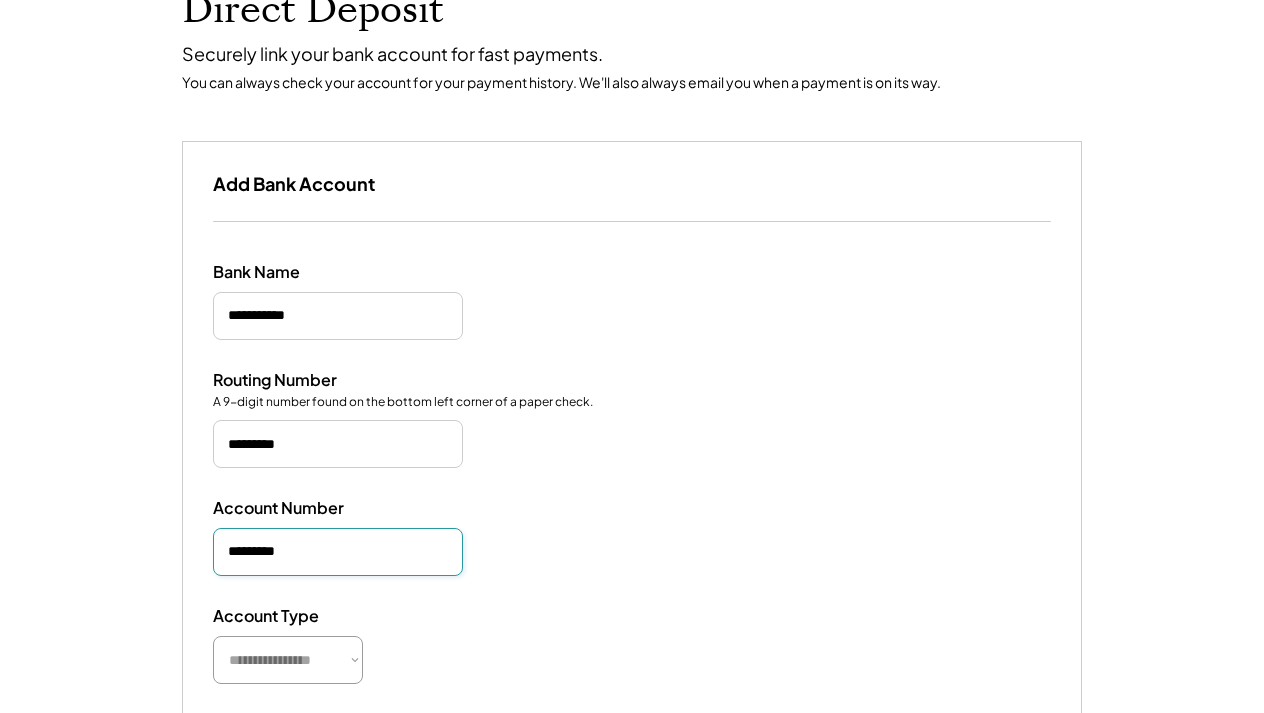 type on "**********" 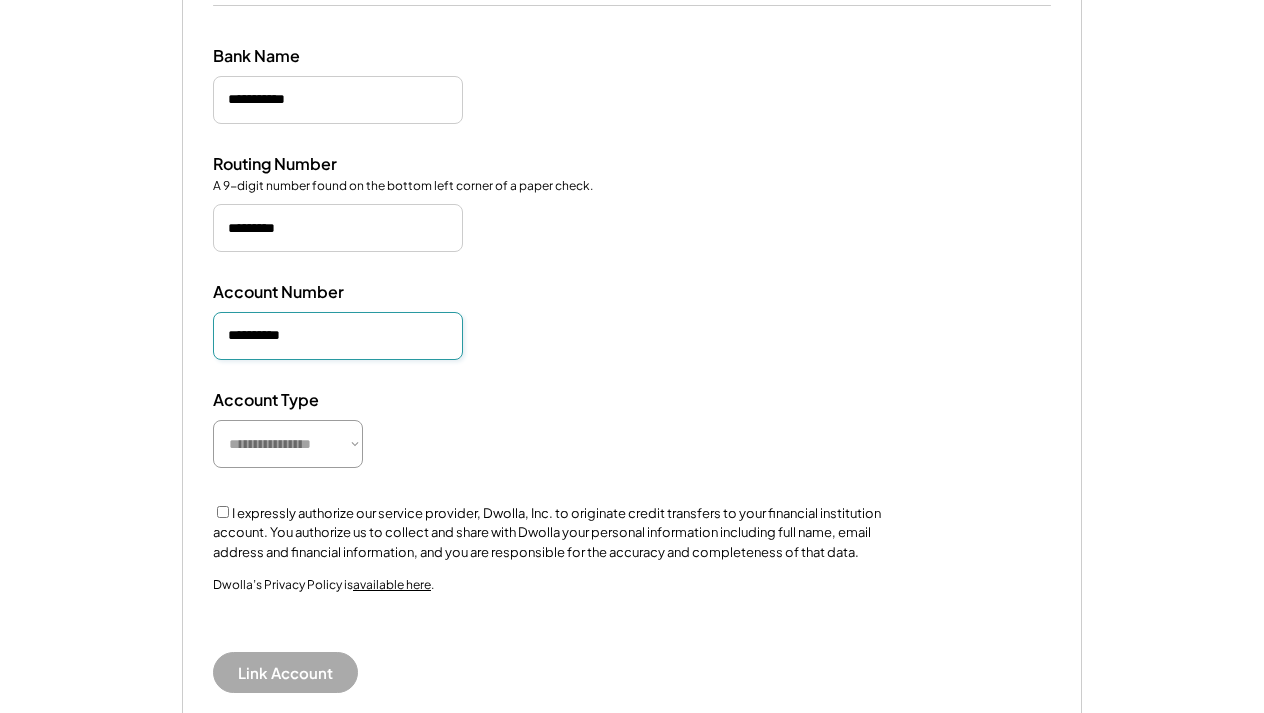 scroll, scrollTop: 375, scrollLeft: 0, axis: vertical 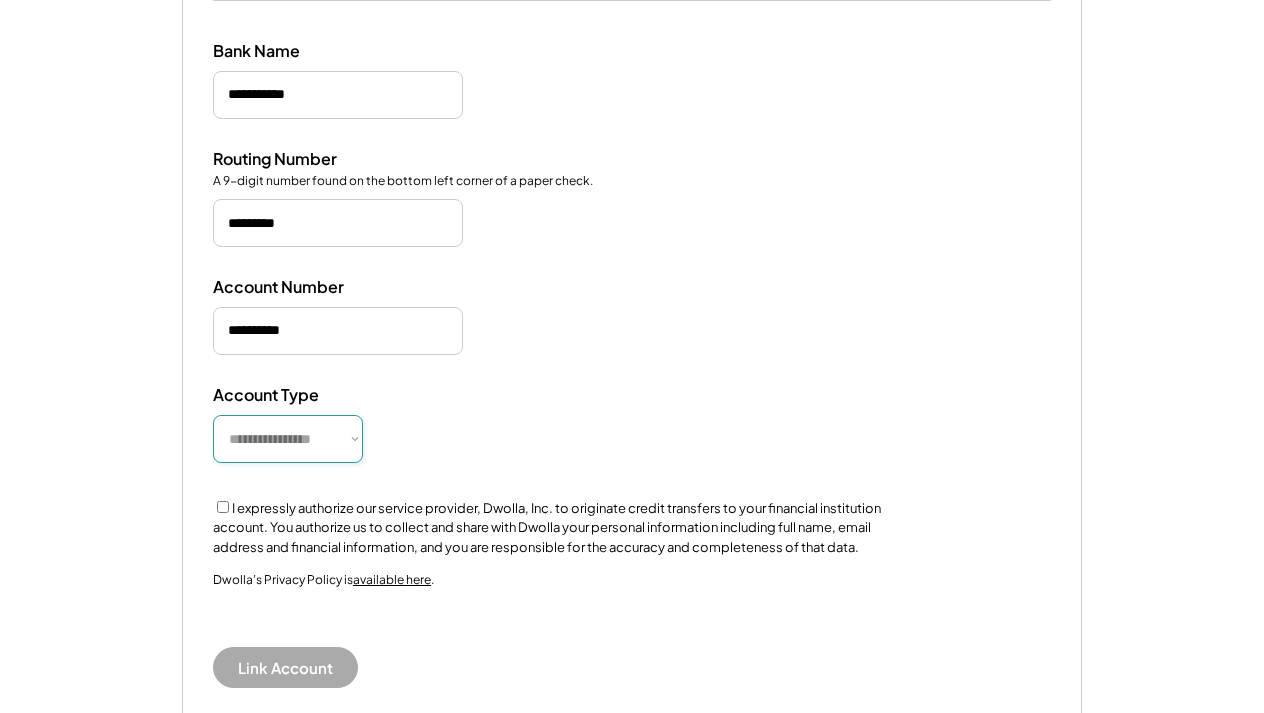 select on "**********" 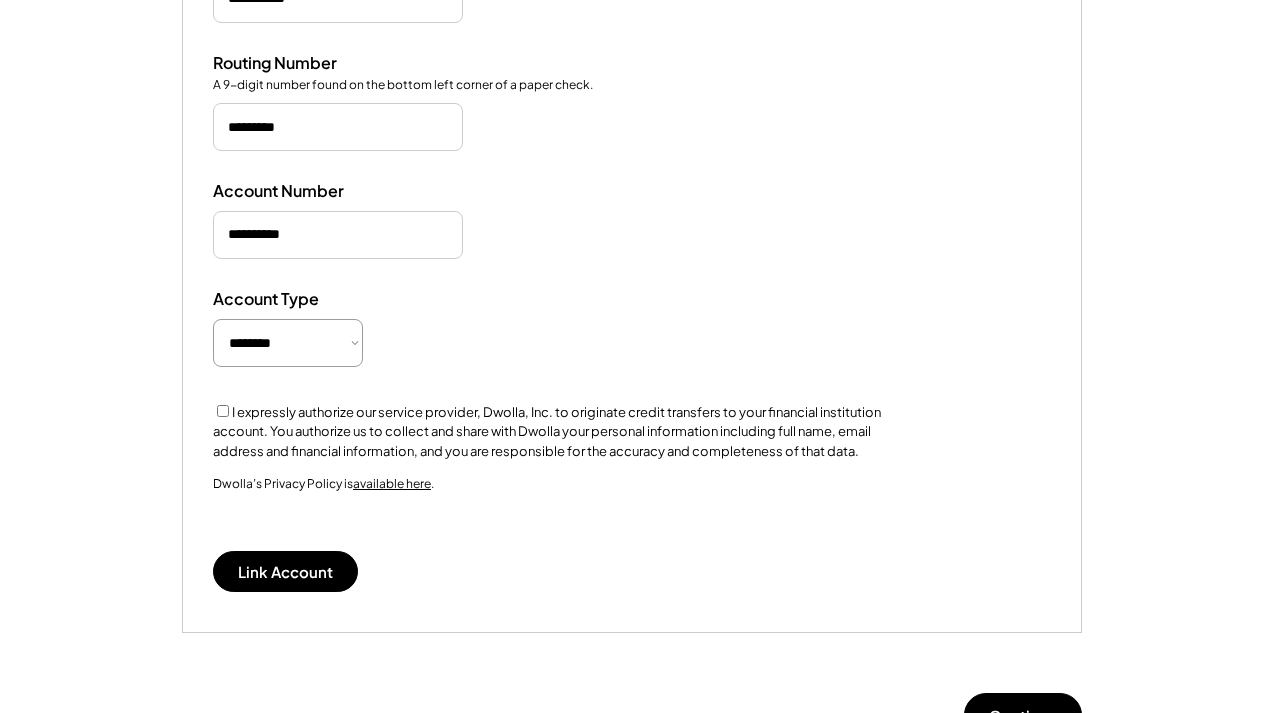 scroll, scrollTop: 474, scrollLeft: 0, axis: vertical 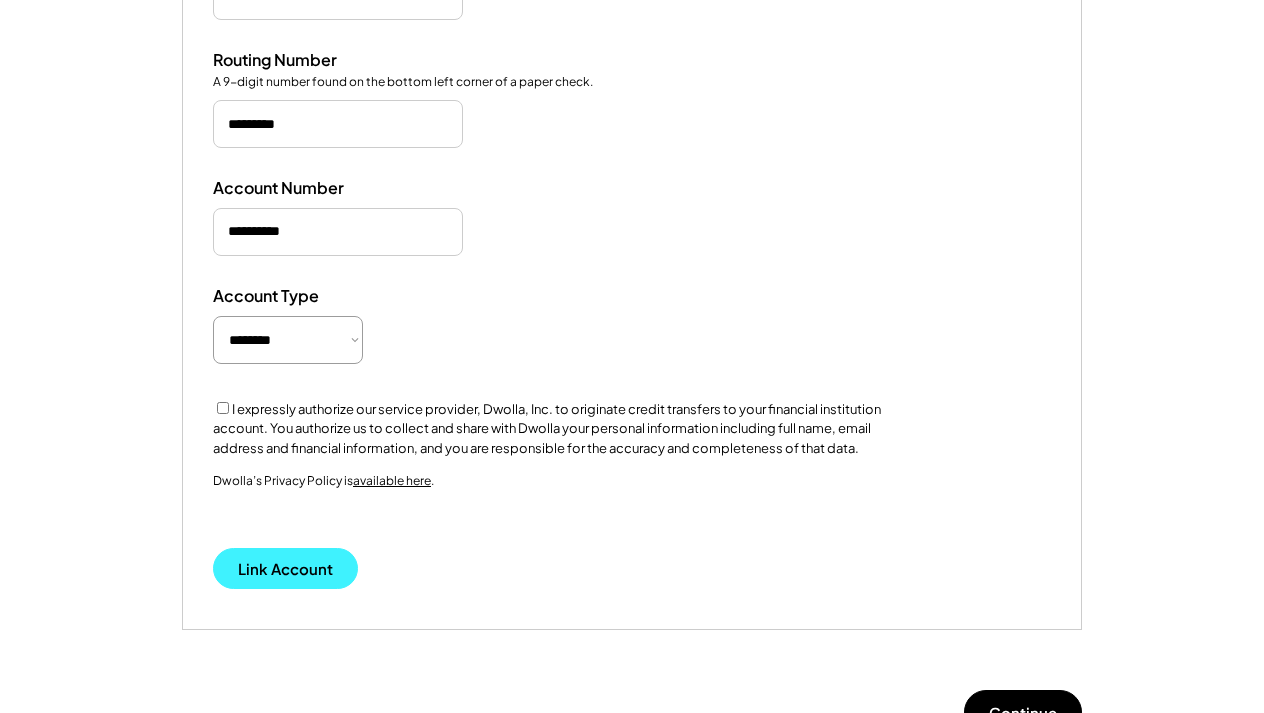 click on "Link Account" at bounding box center (285, 568) 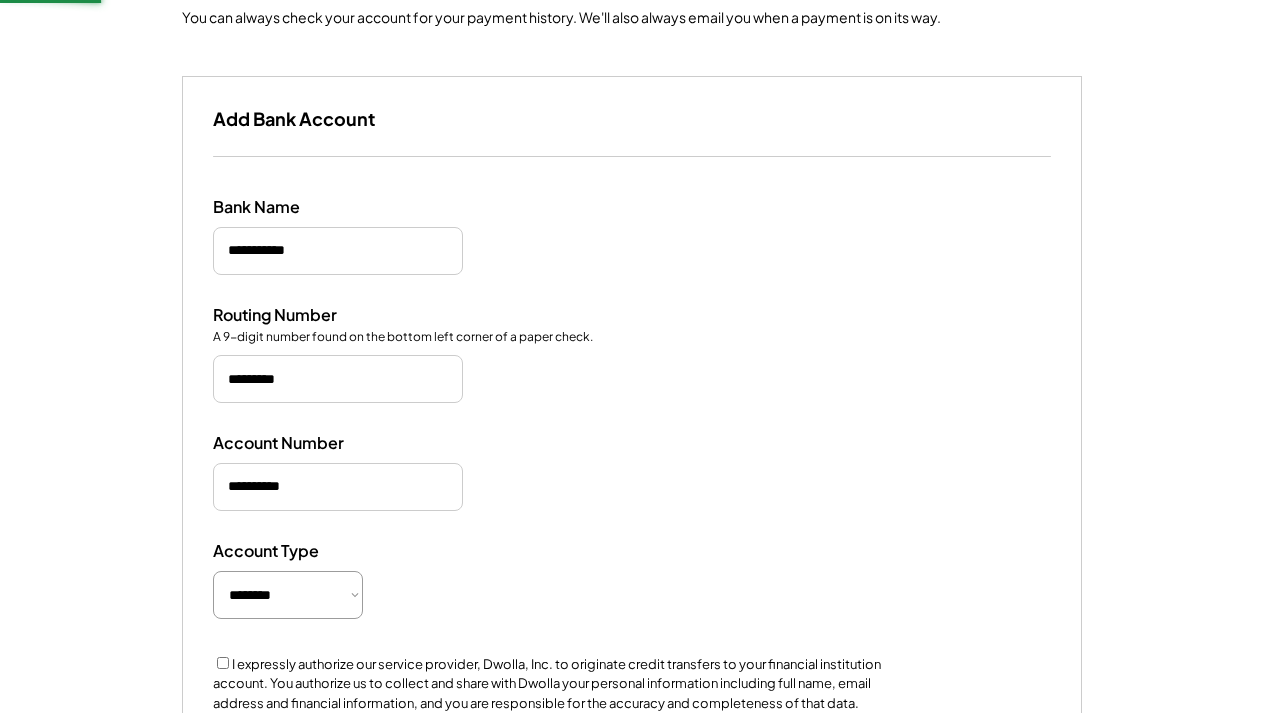 scroll, scrollTop: 141, scrollLeft: 0, axis: vertical 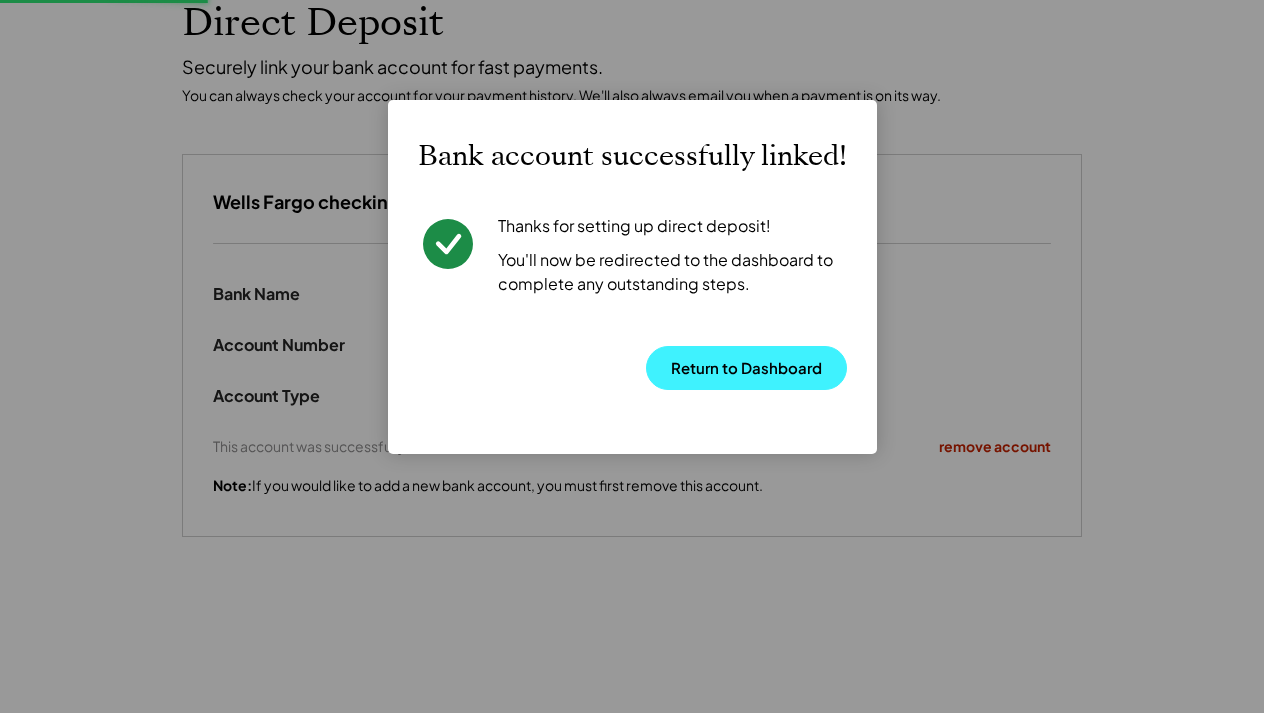 click on "Return to Dashboard" at bounding box center (746, 368) 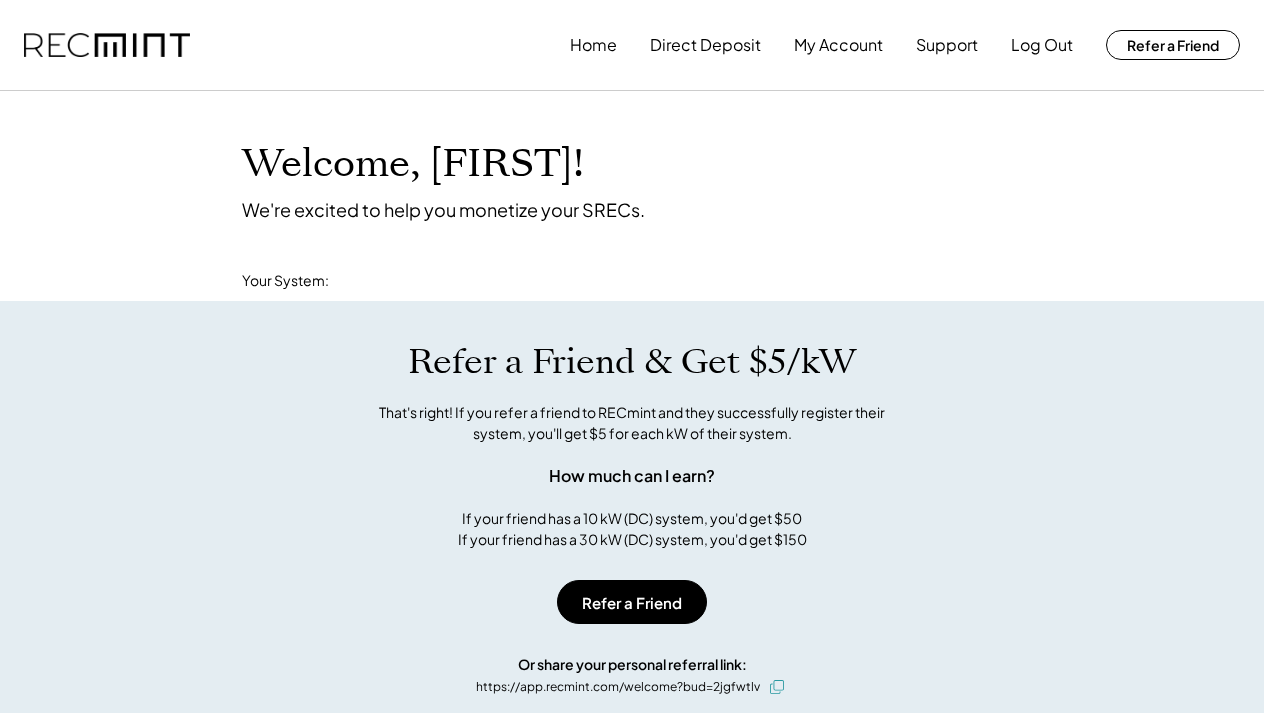 scroll, scrollTop: 0, scrollLeft: 0, axis: both 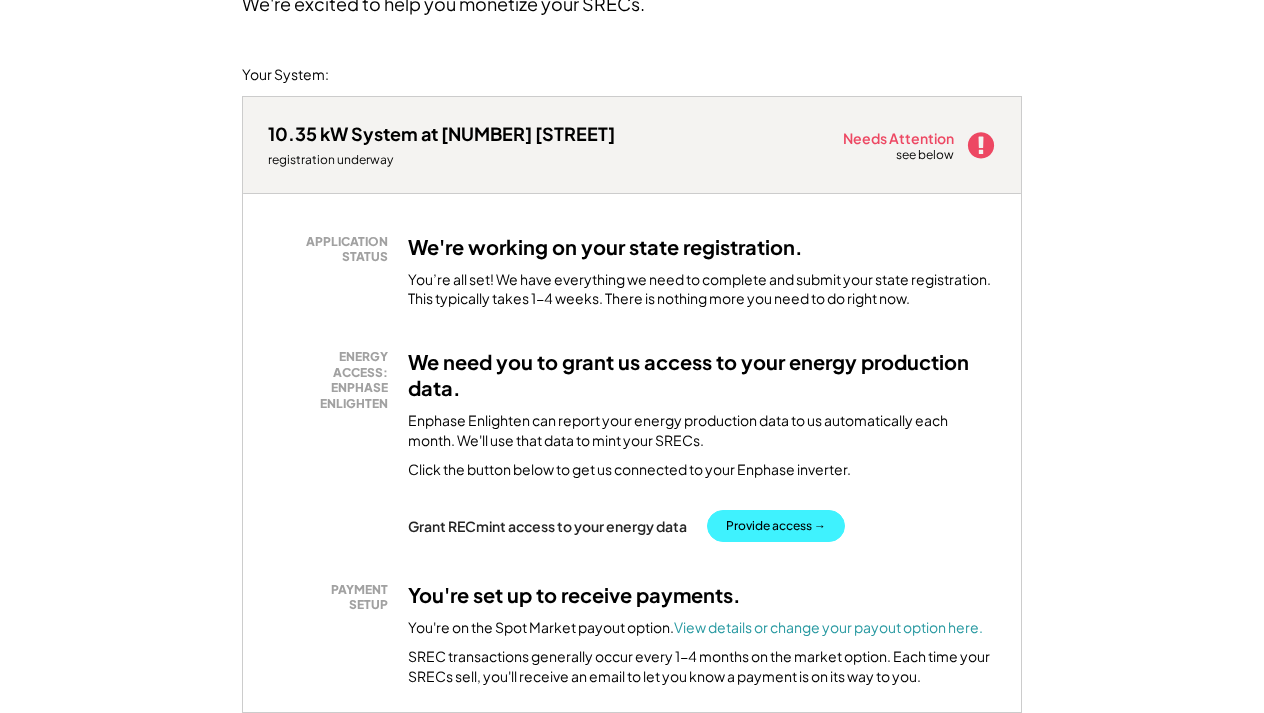 click on "Provide access →" at bounding box center [776, 526] 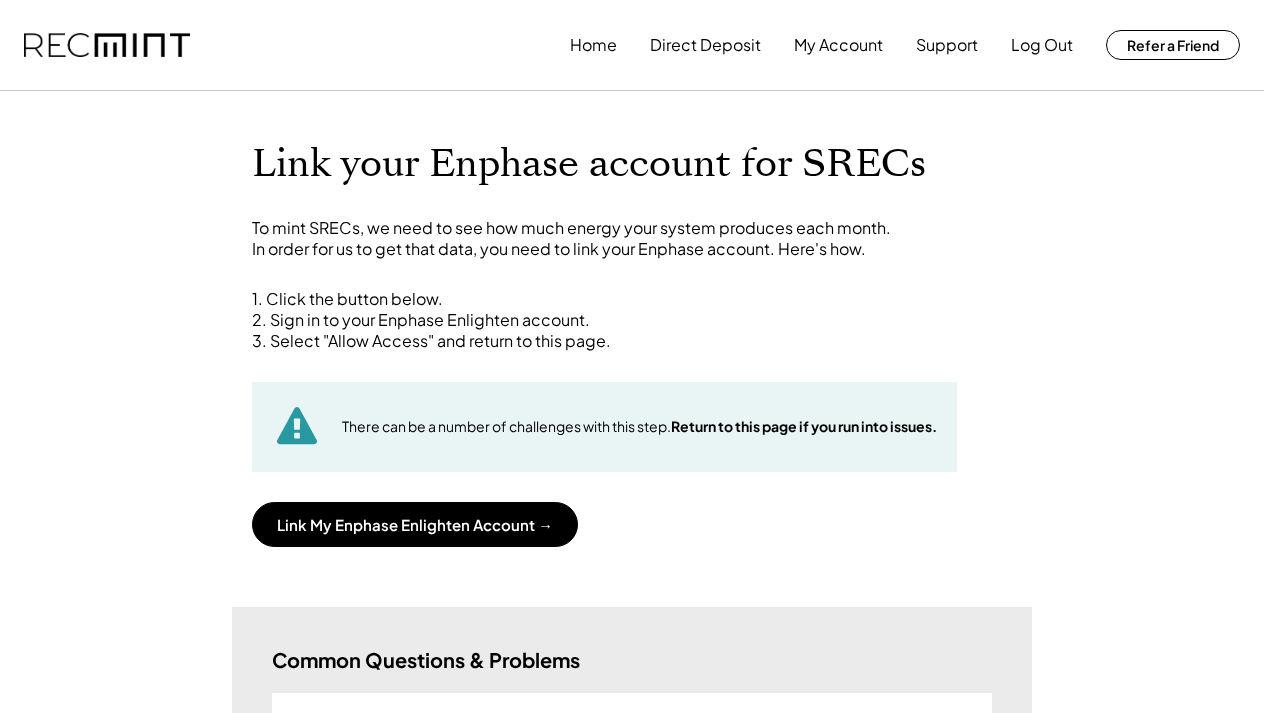 scroll, scrollTop: 0, scrollLeft: 0, axis: both 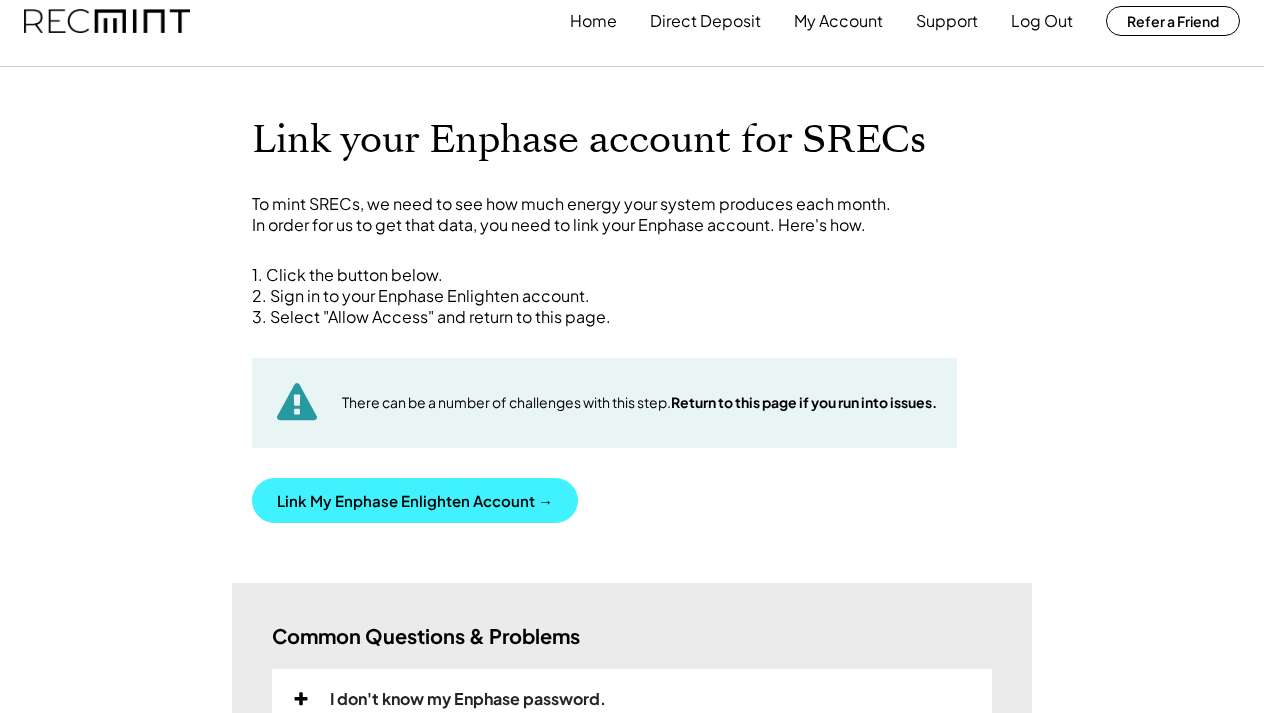 click on "Link My Enphase Enlighten Account →" at bounding box center (415, 500) 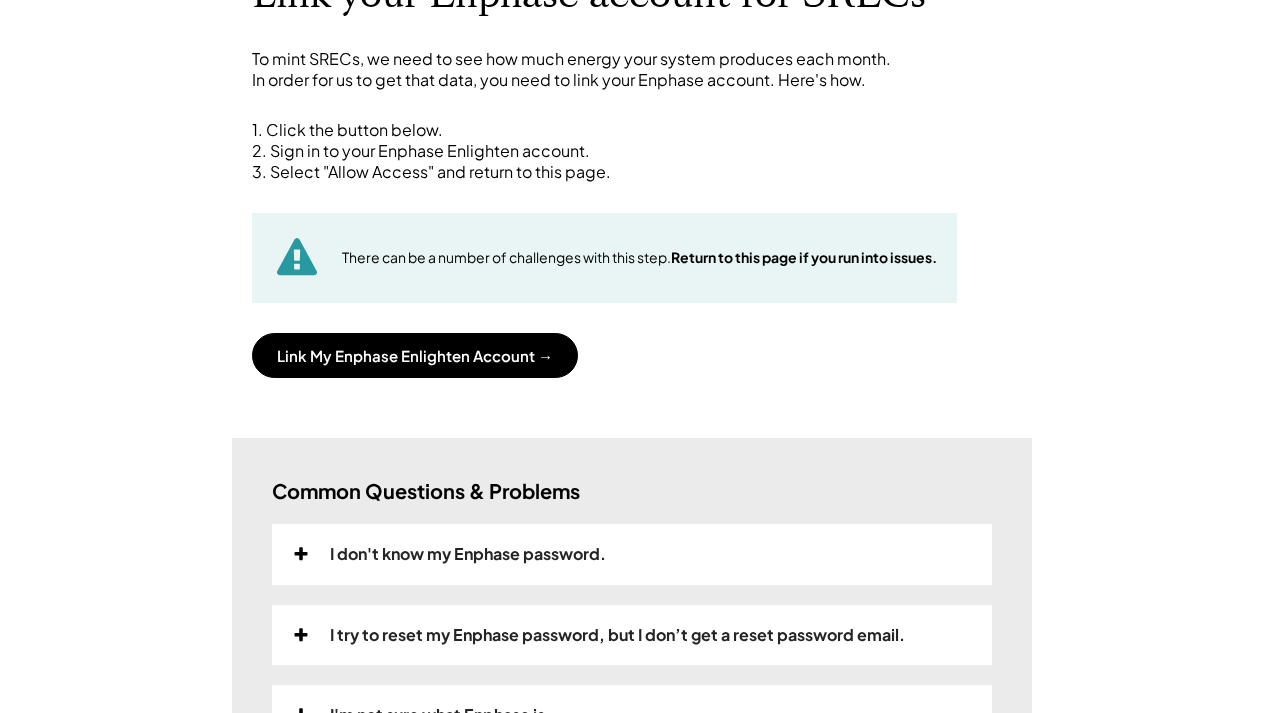 scroll, scrollTop: 171, scrollLeft: 0, axis: vertical 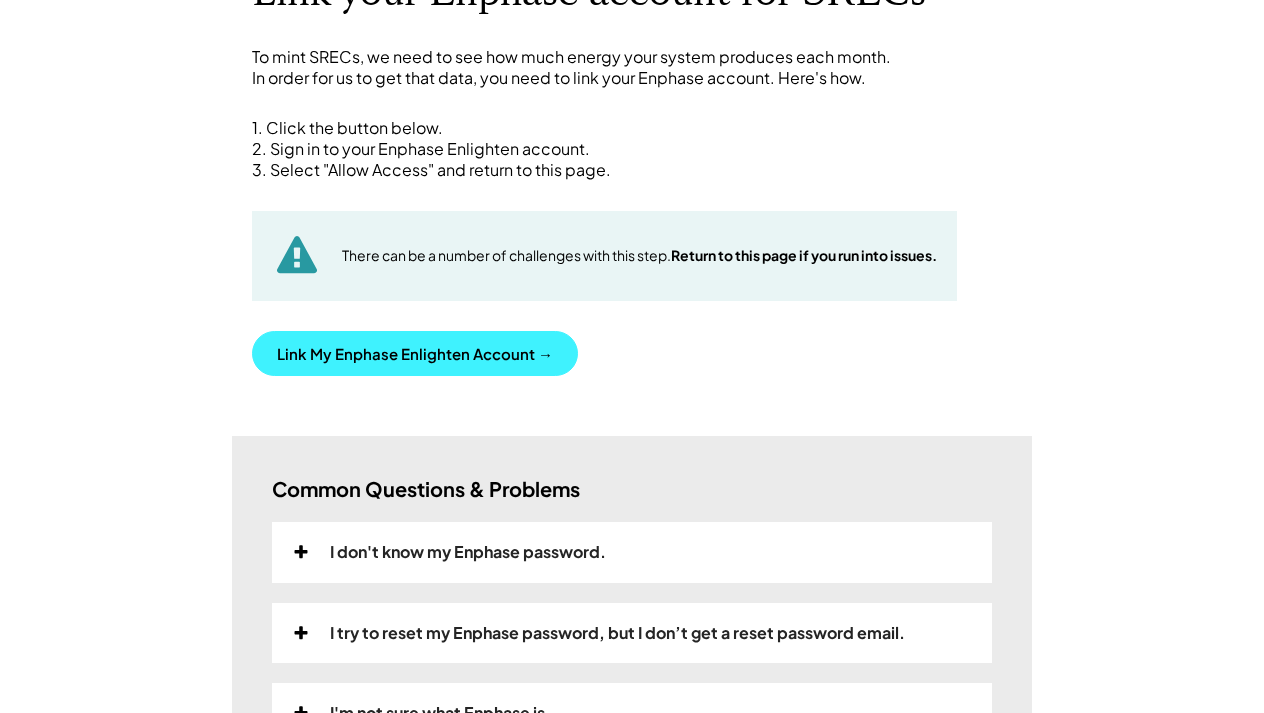 click on "Link My Enphase Enlighten Account →" at bounding box center (415, 353) 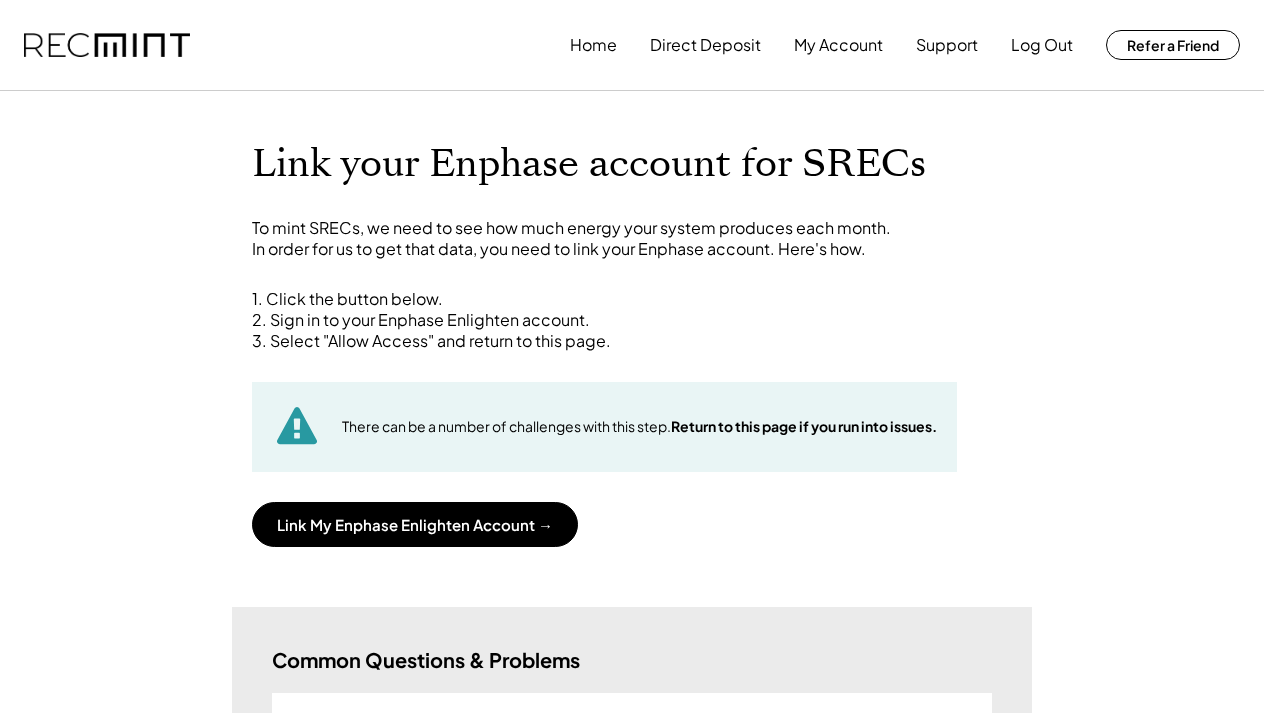 scroll, scrollTop: 0, scrollLeft: 0, axis: both 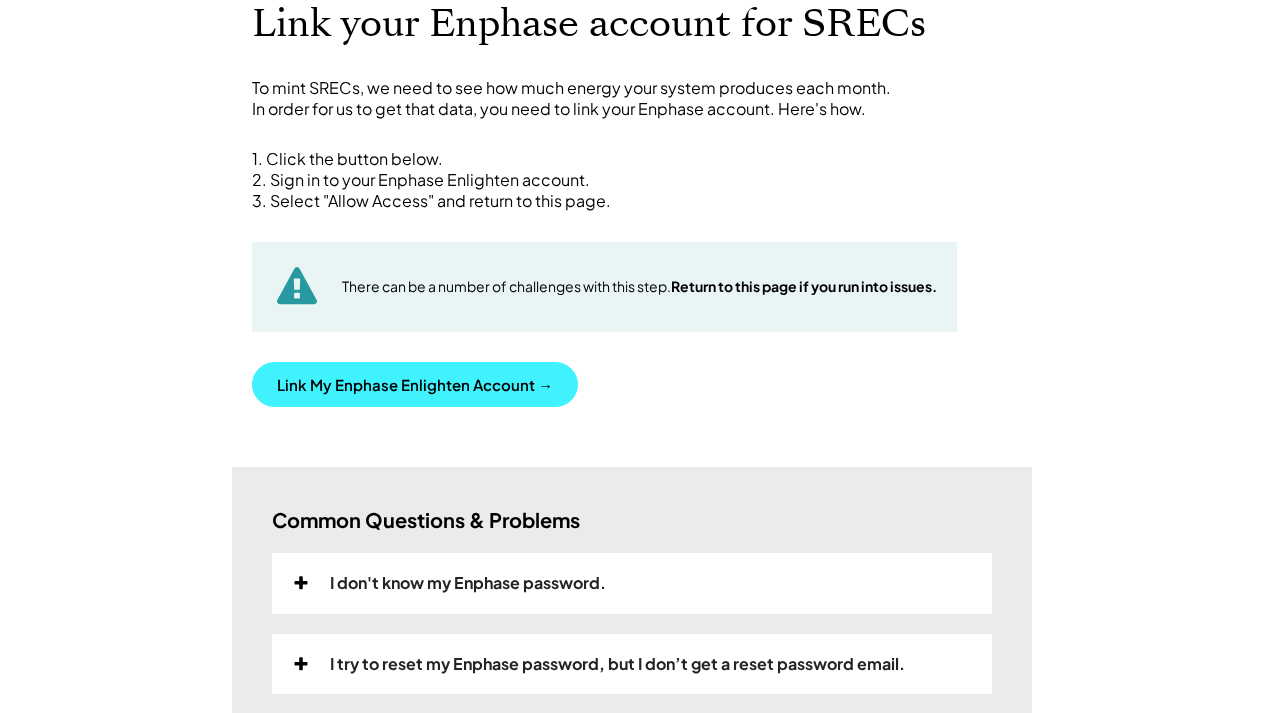 click on "Link My Enphase Enlighten Account →" at bounding box center [415, 384] 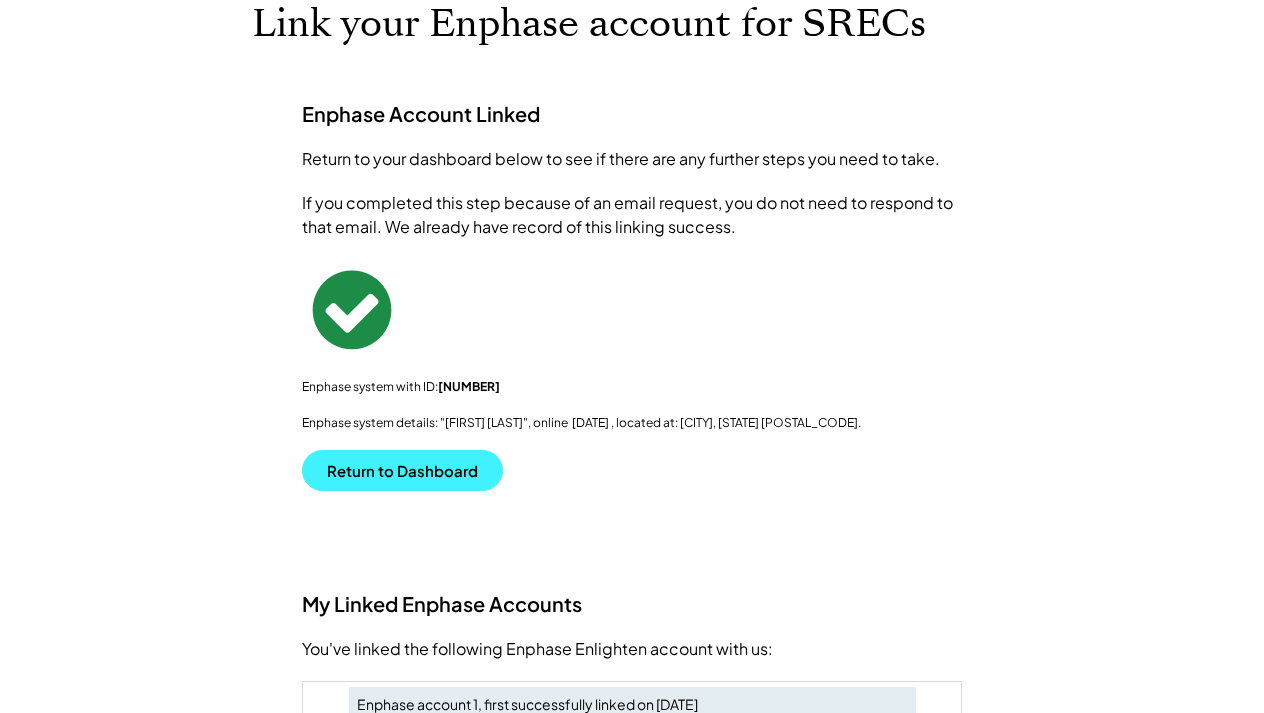 click on "Return to Dashboard" at bounding box center [402, 470] 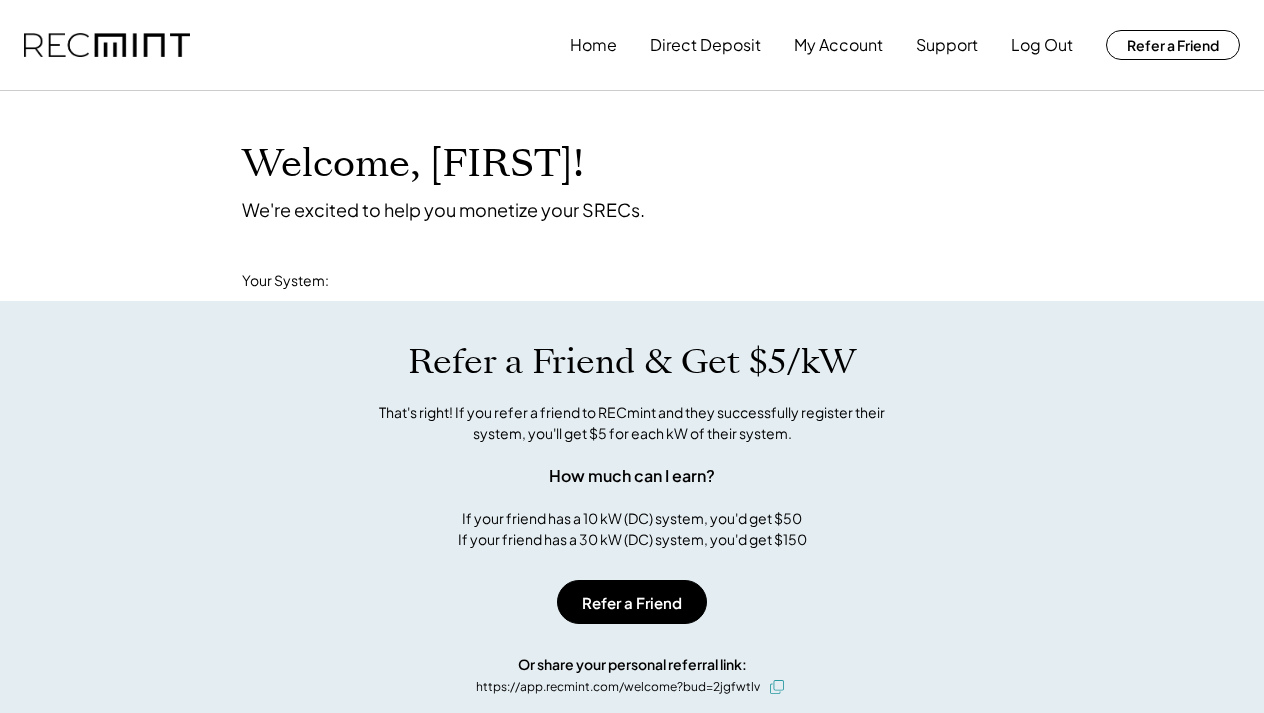 scroll, scrollTop: 0, scrollLeft: 0, axis: both 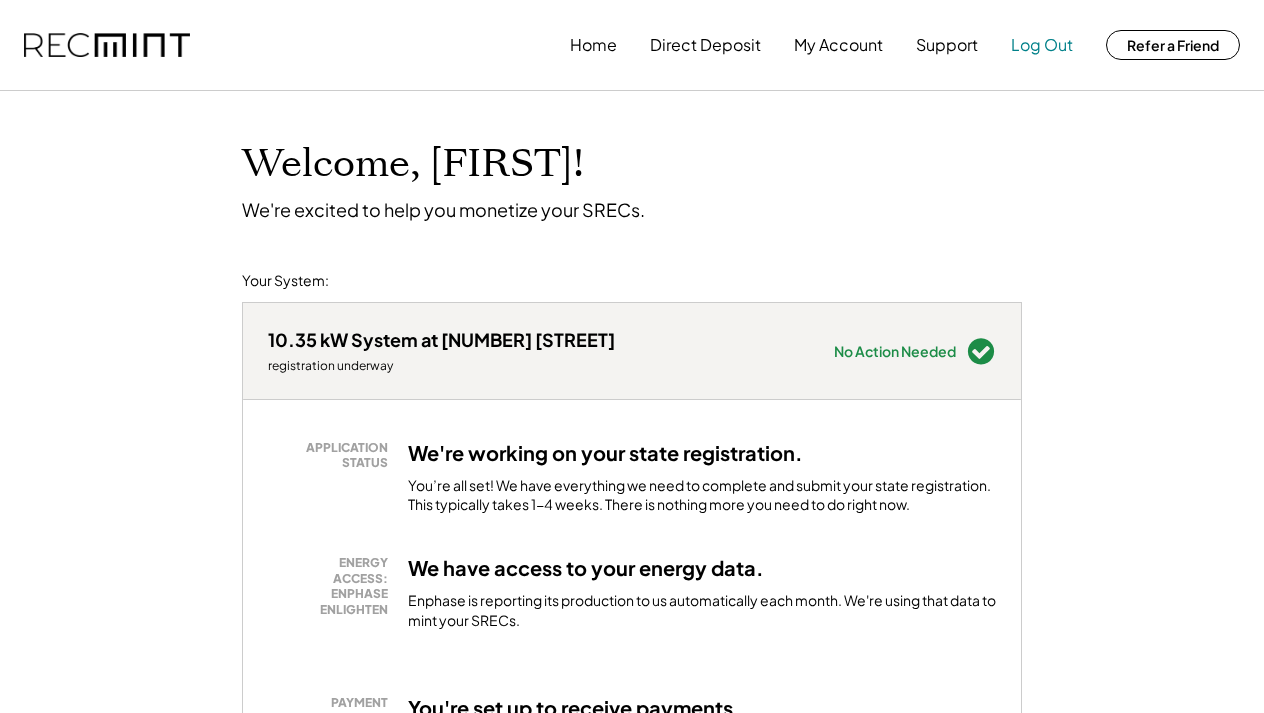 click on "Log Out" at bounding box center [1042, 45] 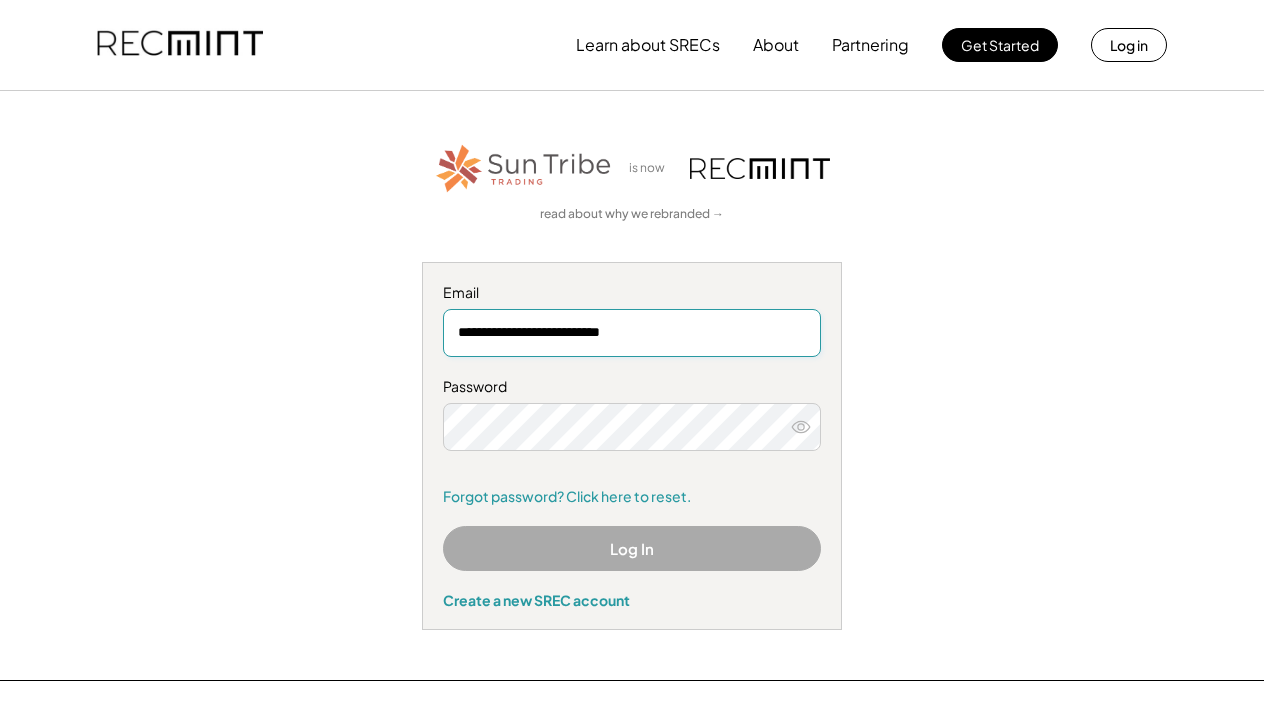 scroll, scrollTop: 0, scrollLeft: 0, axis: both 